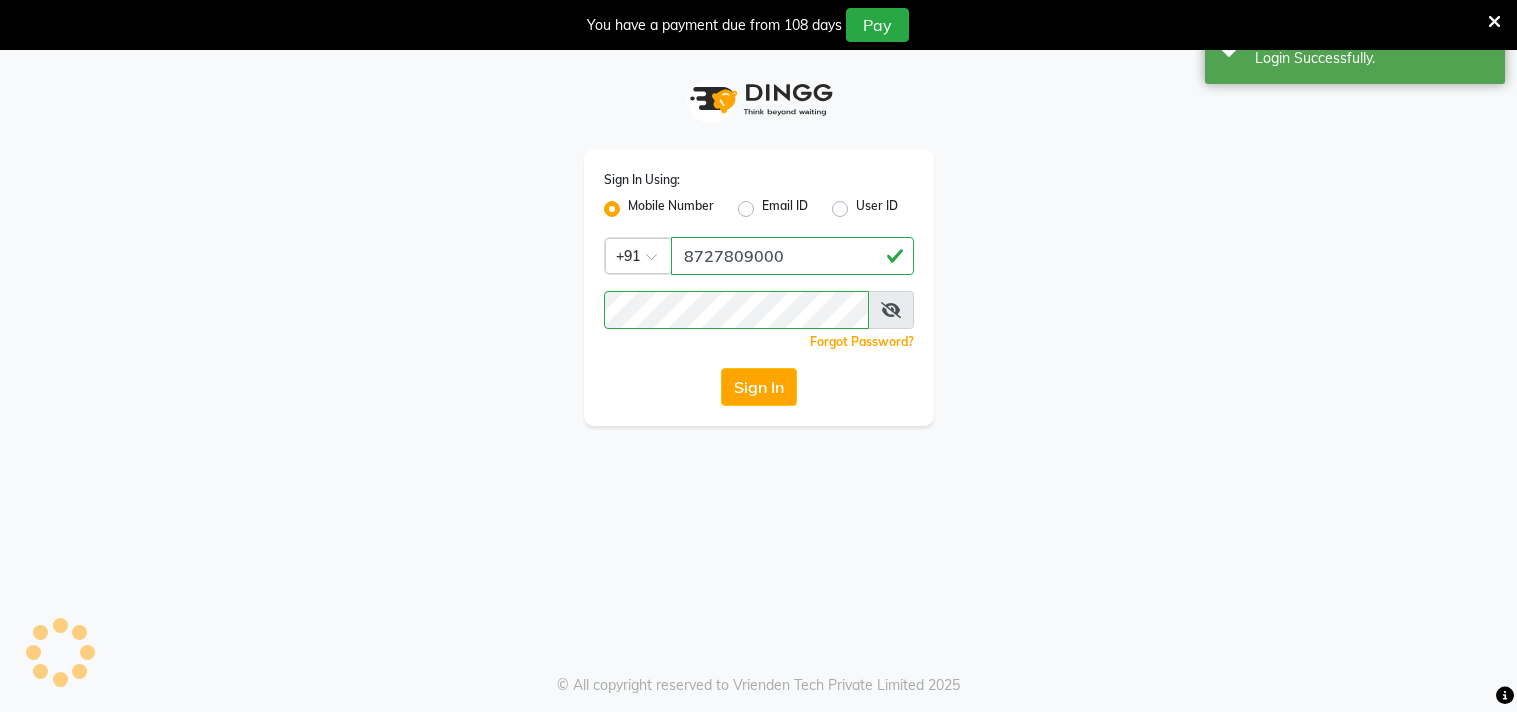 select on "75" 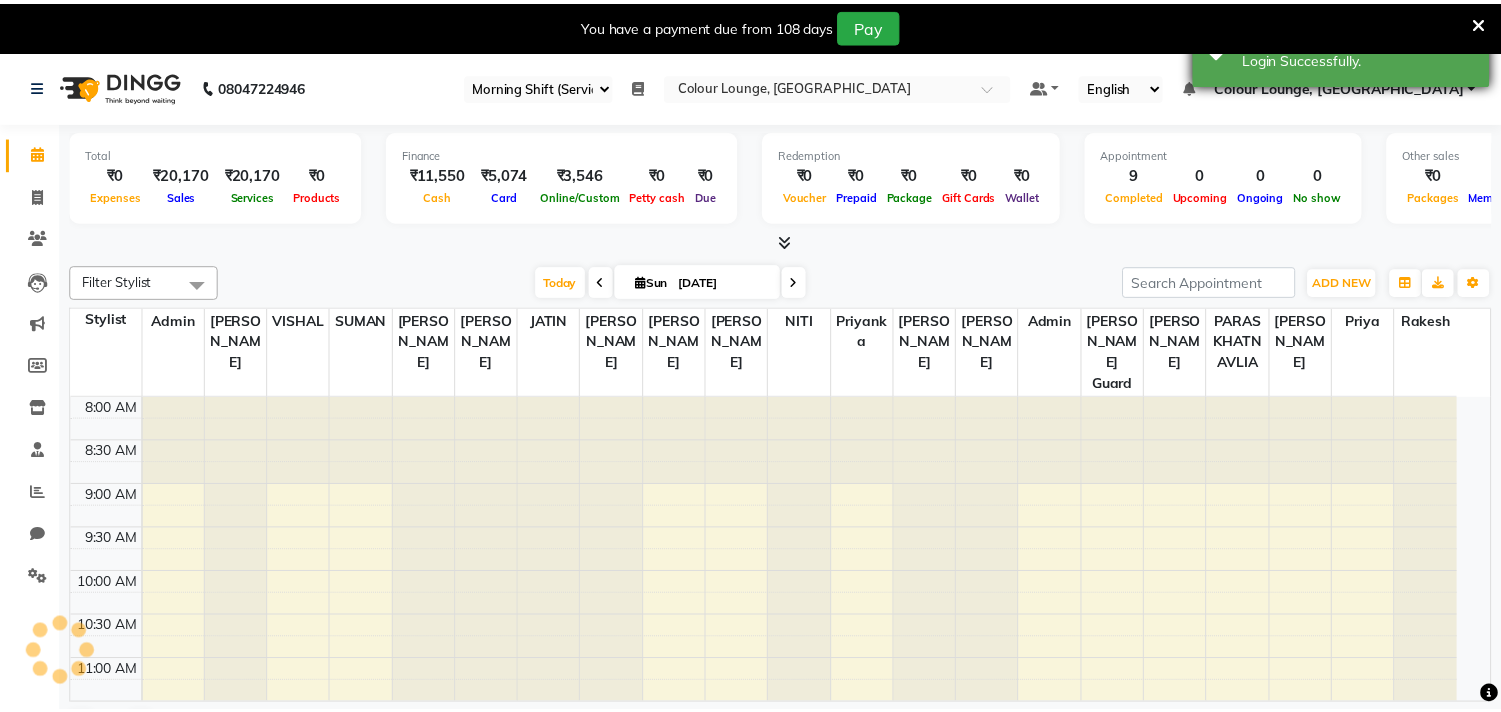 scroll, scrollTop: 0, scrollLeft: 0, axis: both 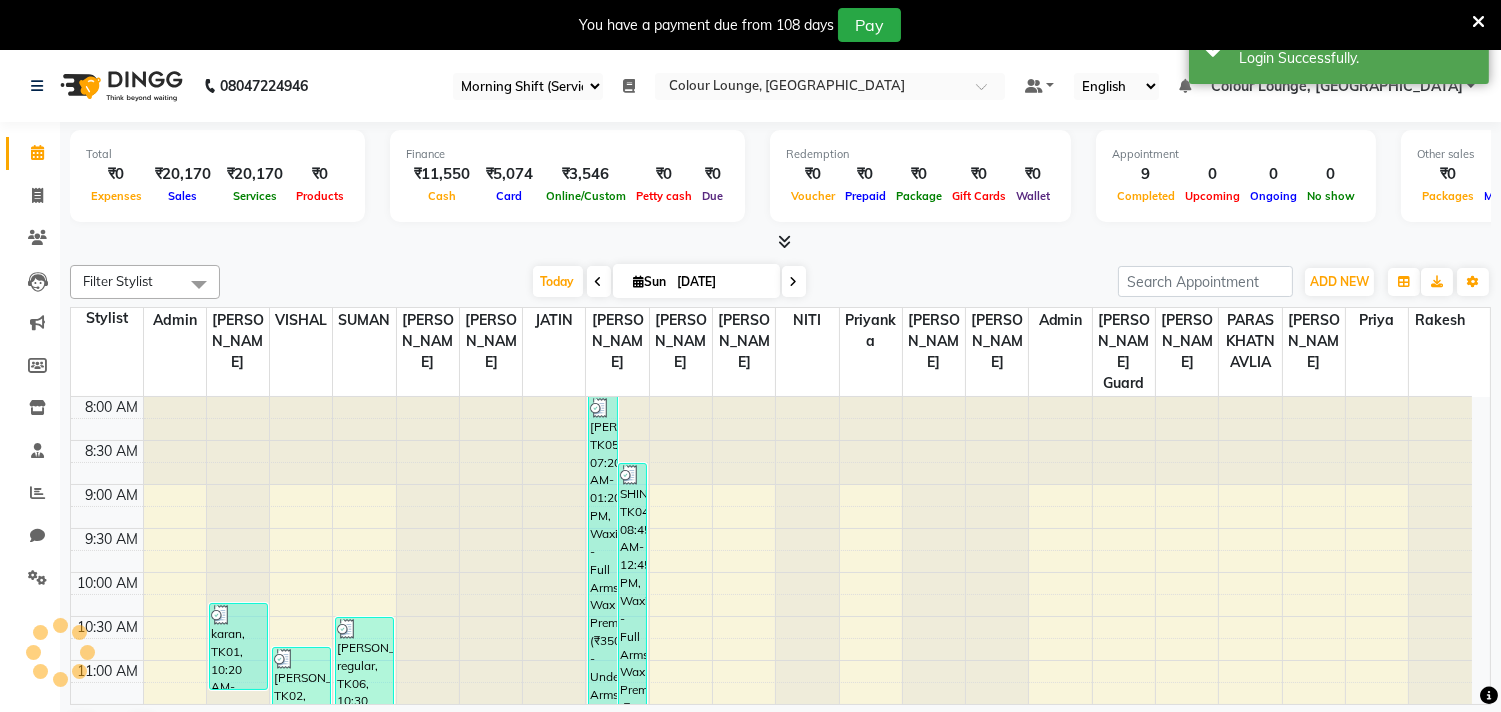 click at bounding box center (1478, 22) 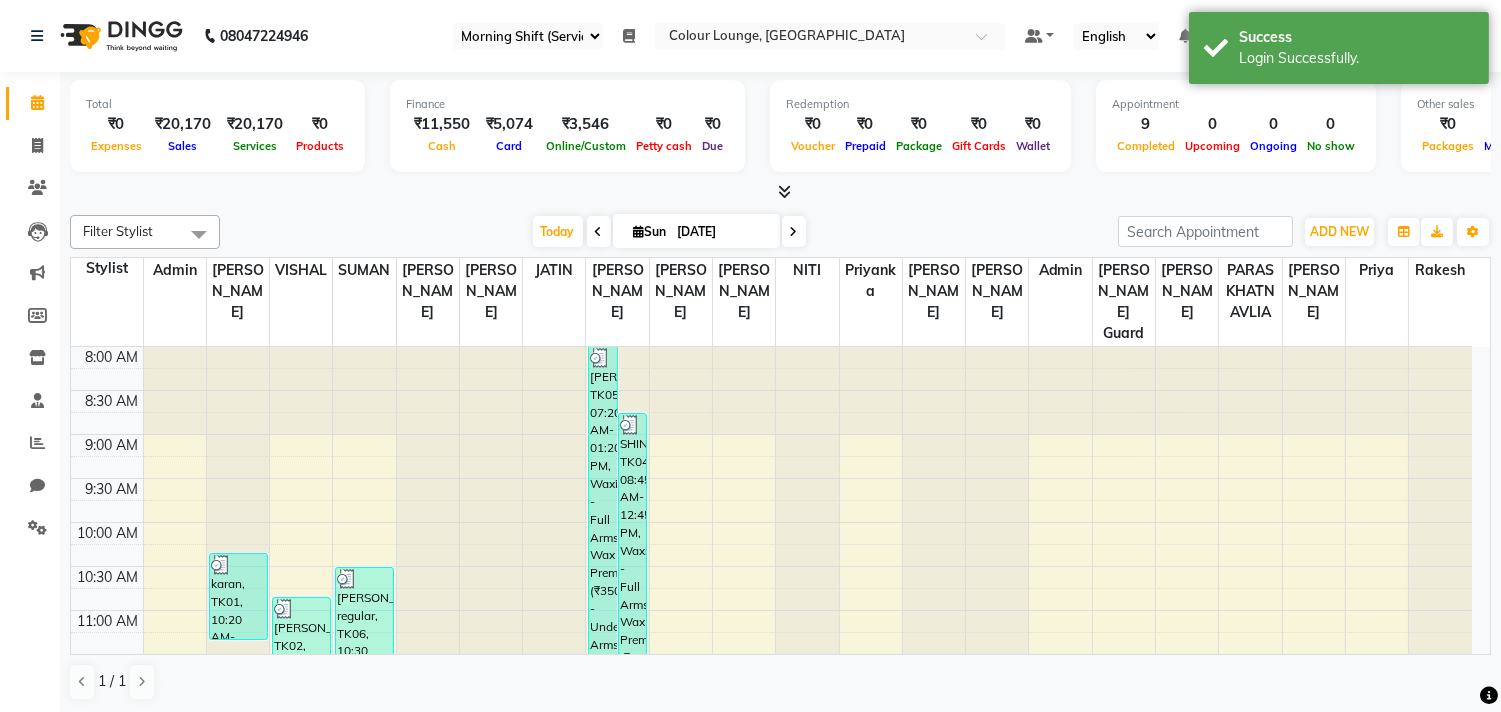 scroll, scrollTop: 0, scrollLeft: 0, axis: both 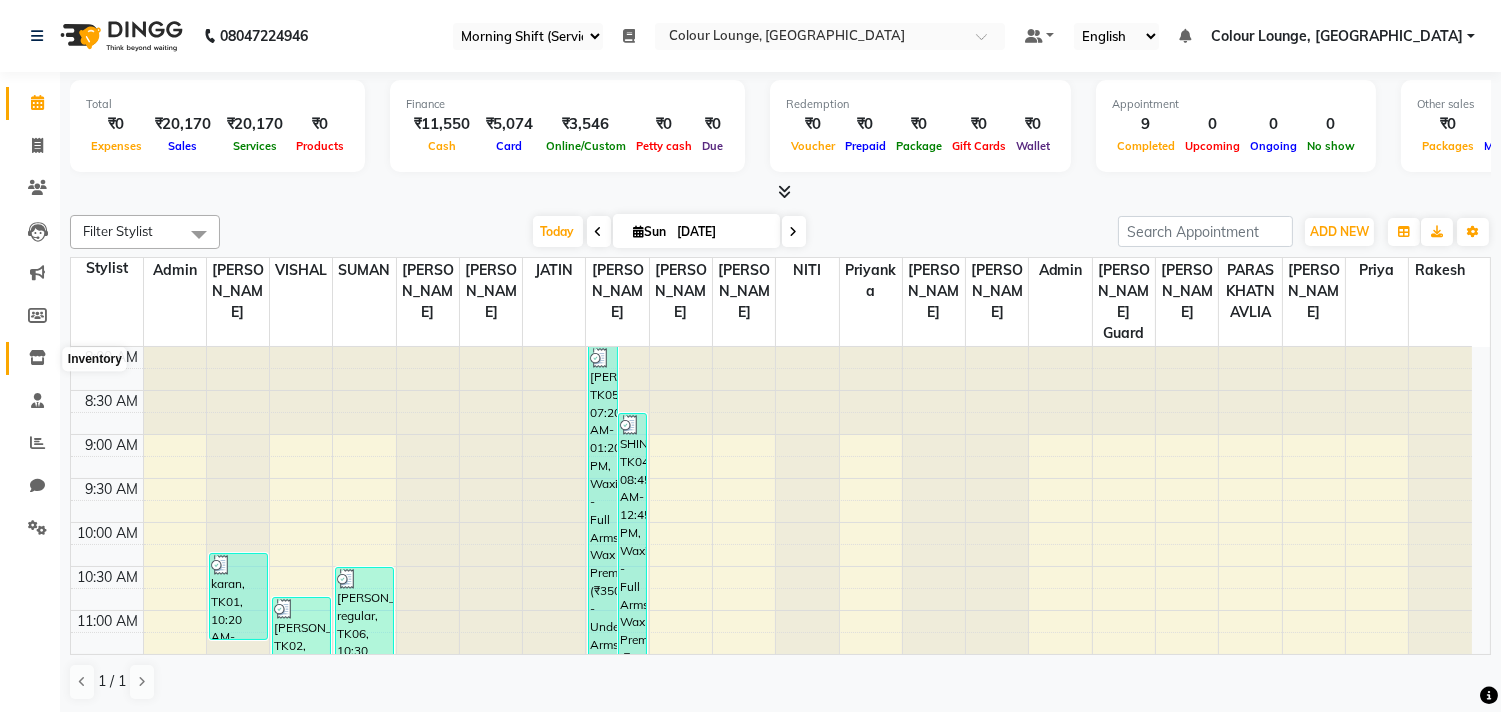click 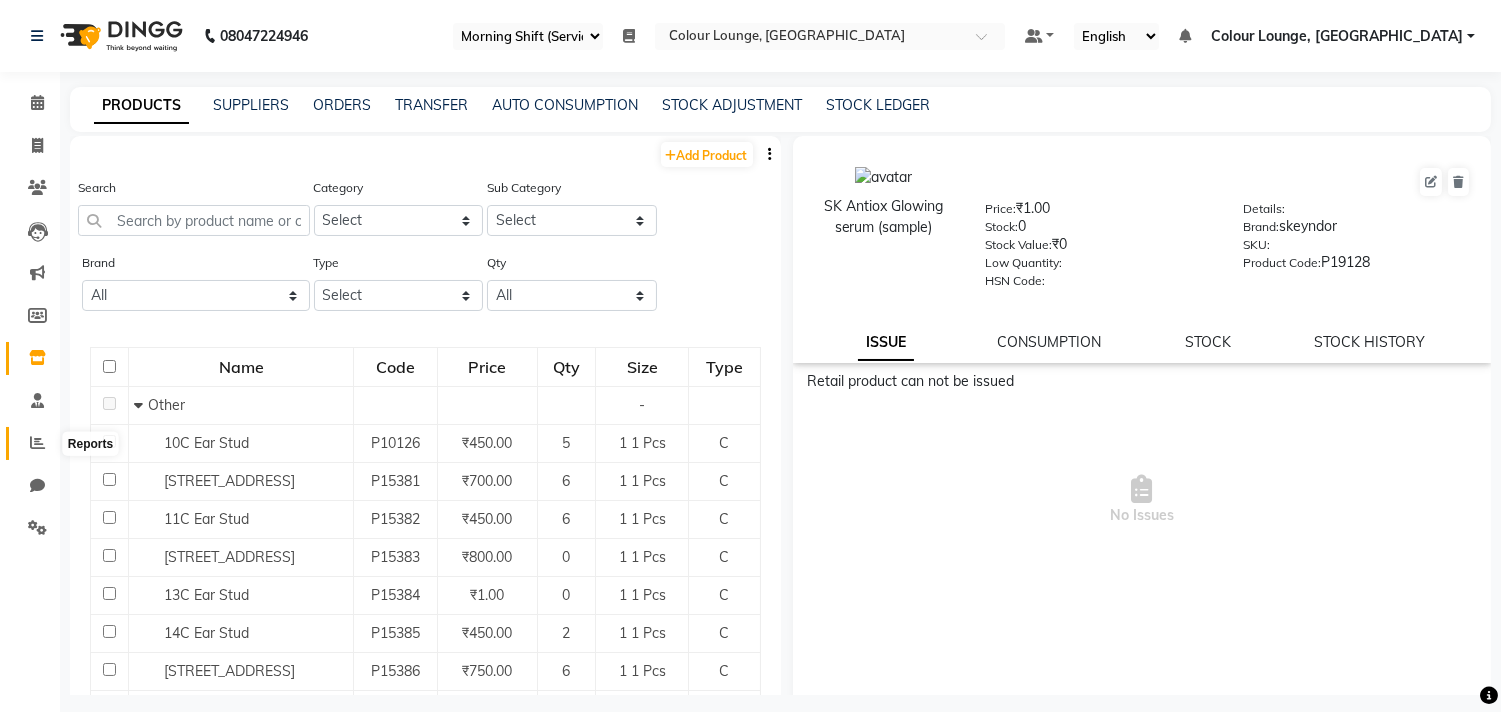 click 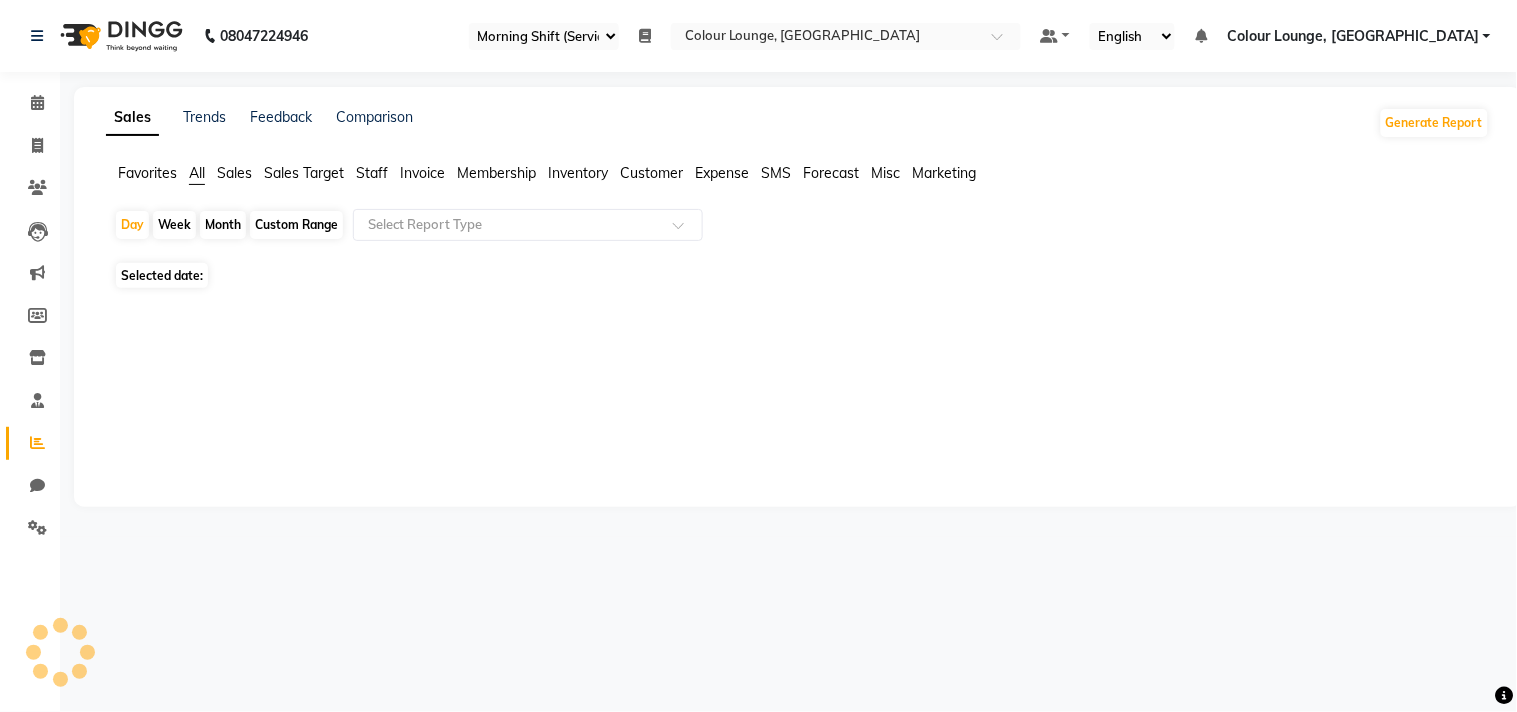click on "Favorites" 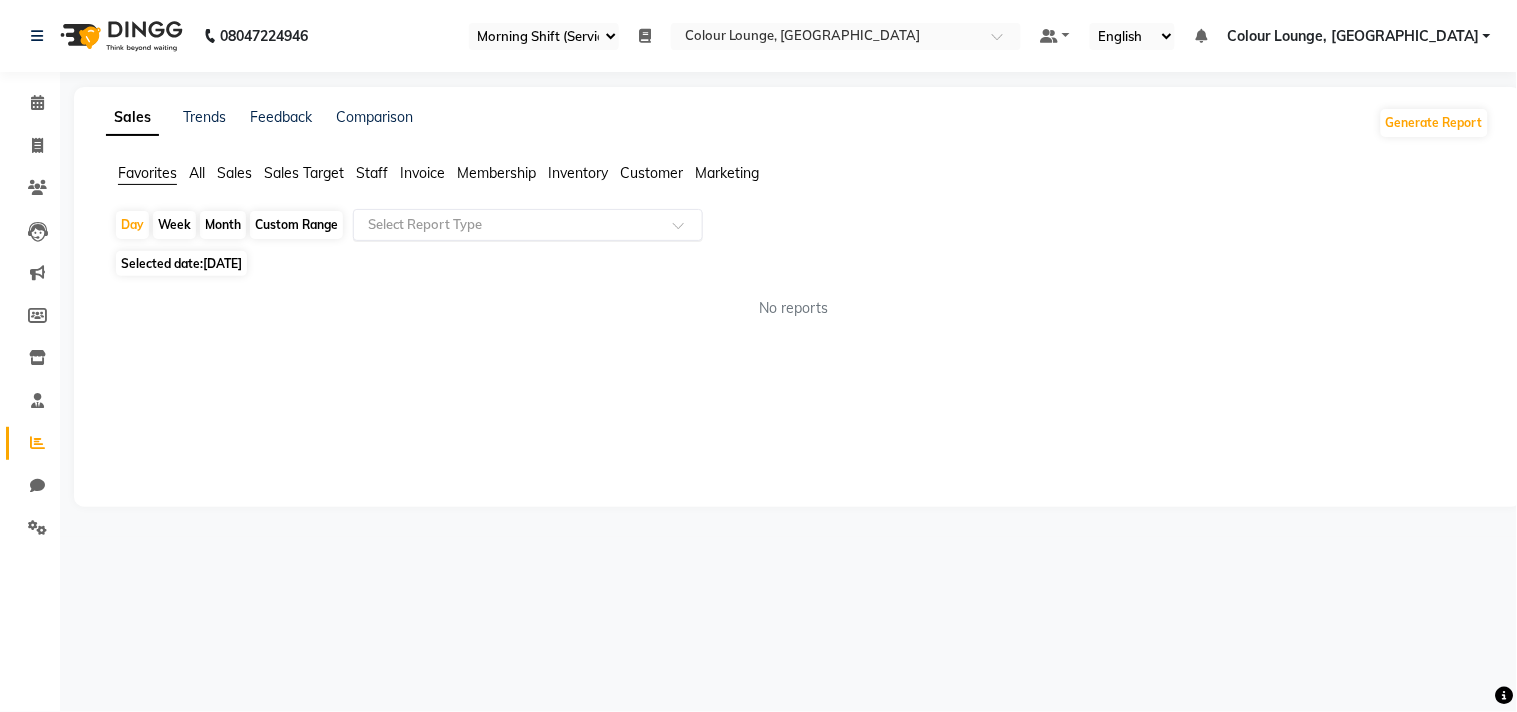 click 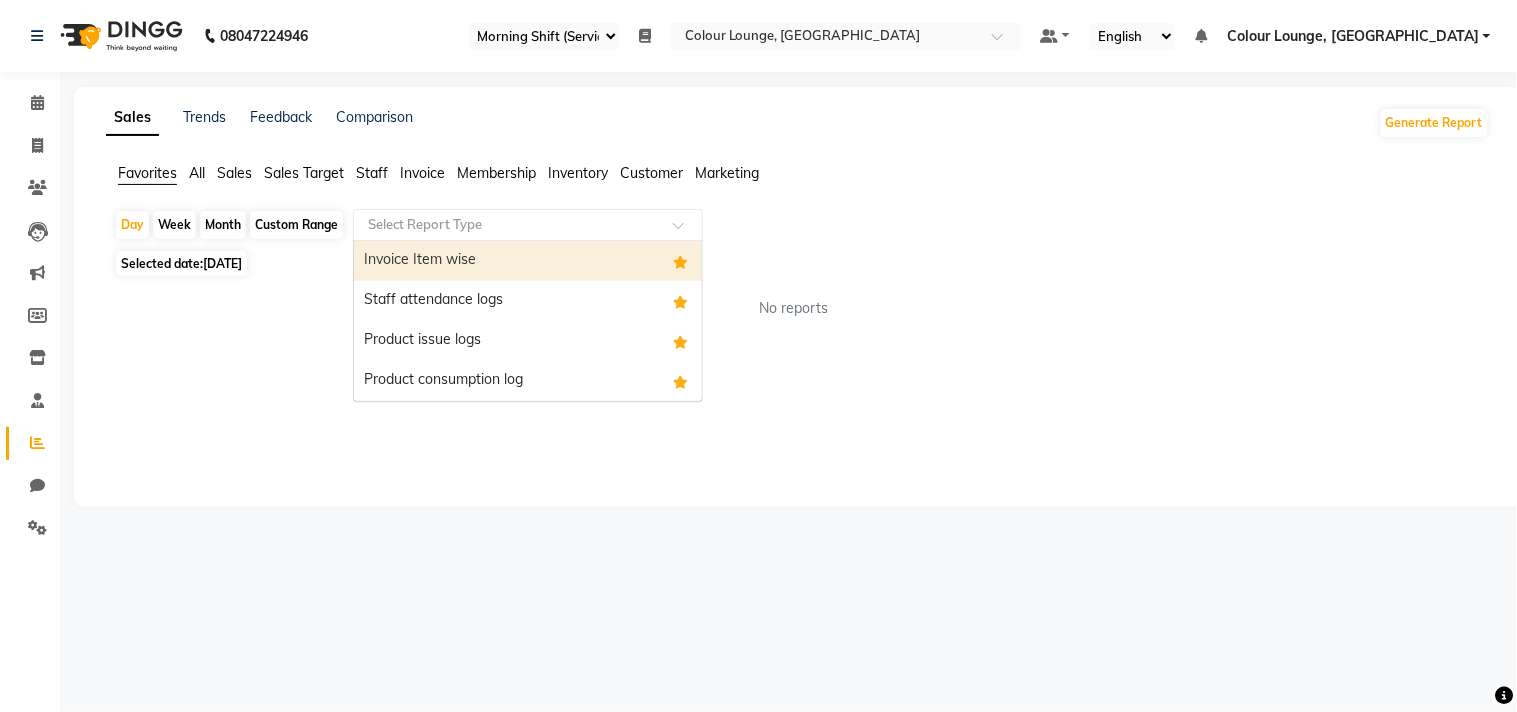 click on "13-07-2025" 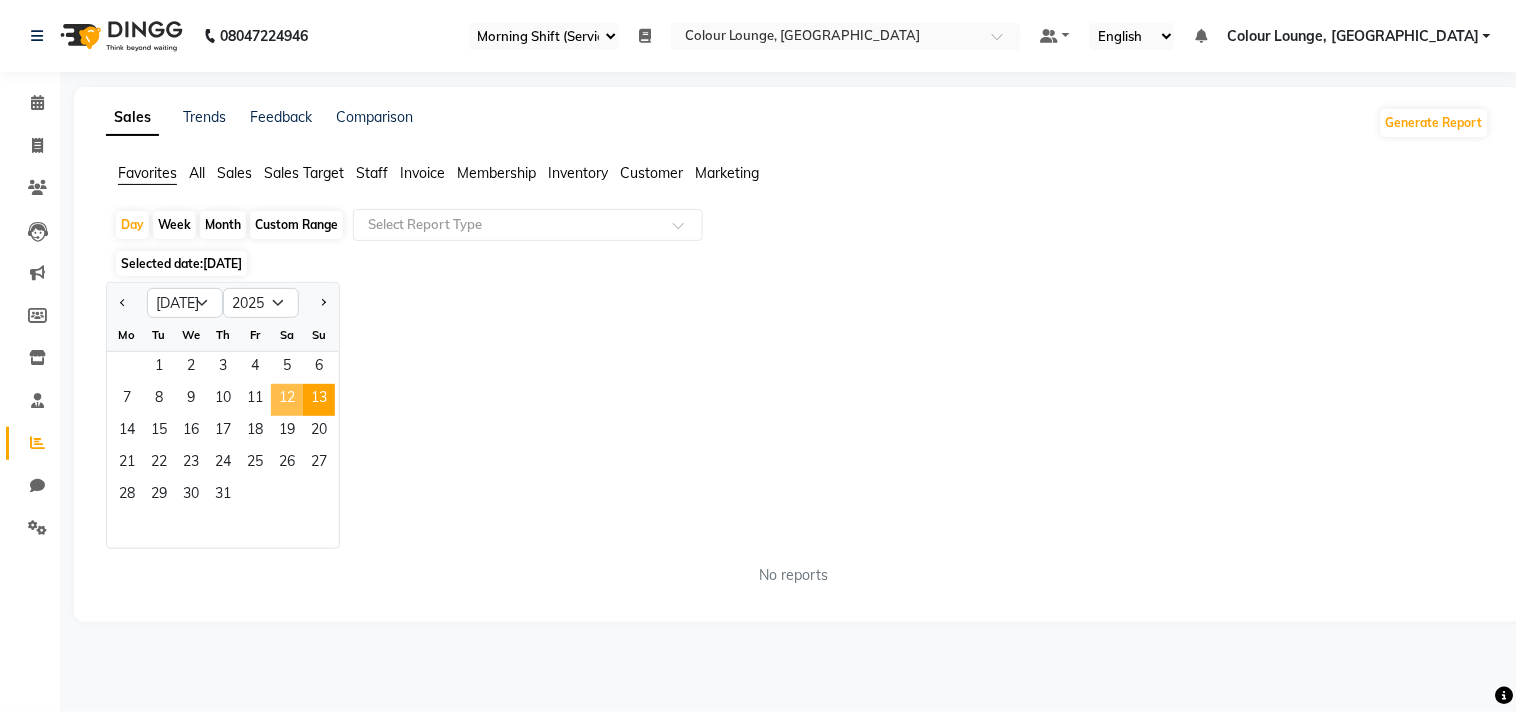 click on "12" 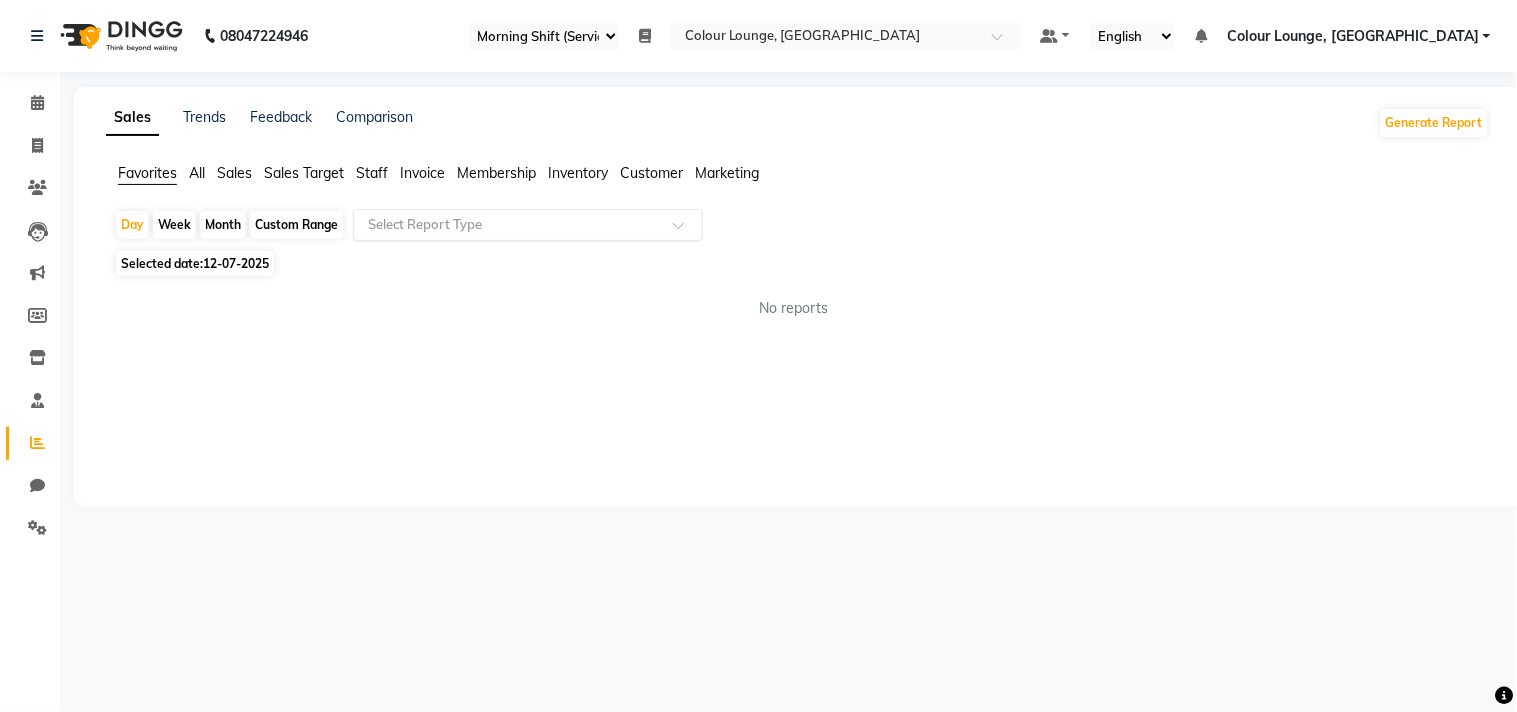 click 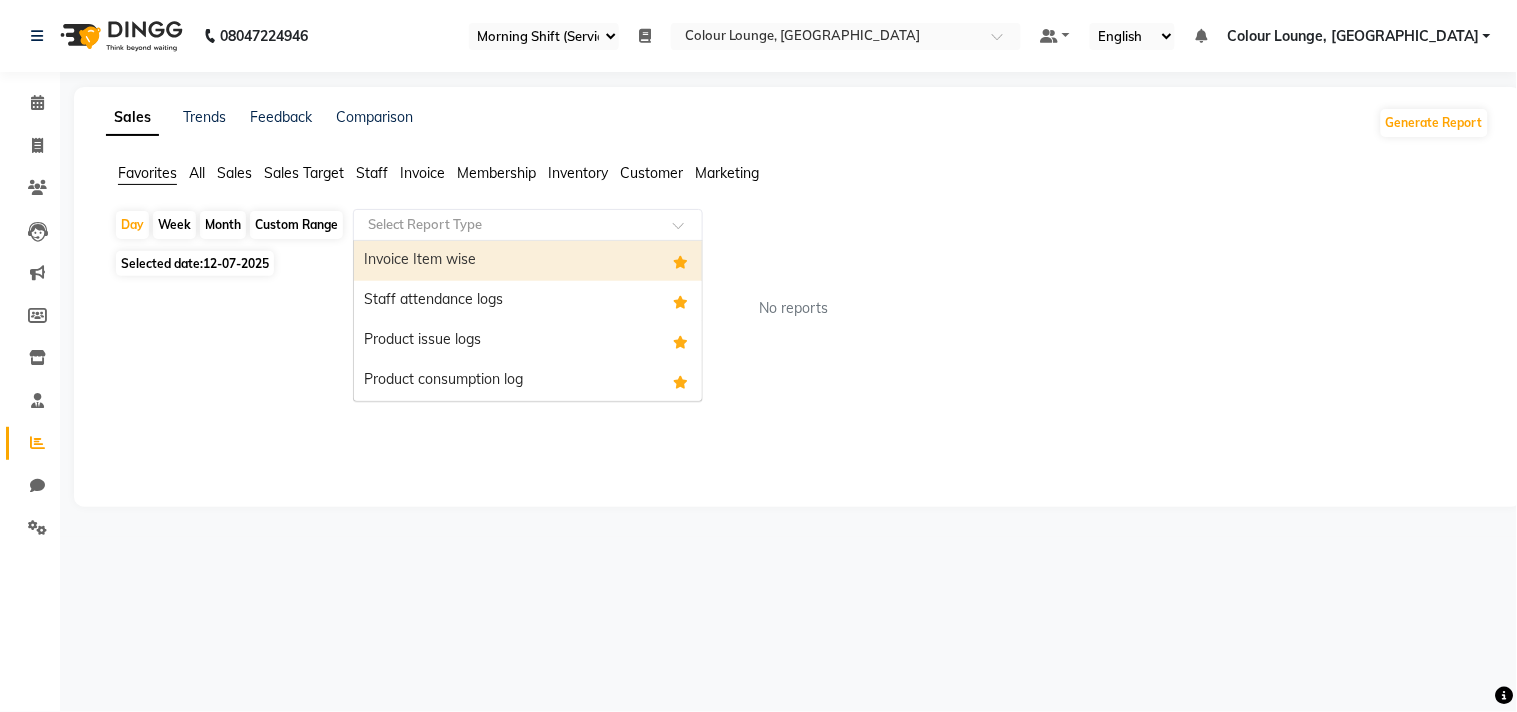click on "Invoice Item wise" at bounding box center (528, 261) 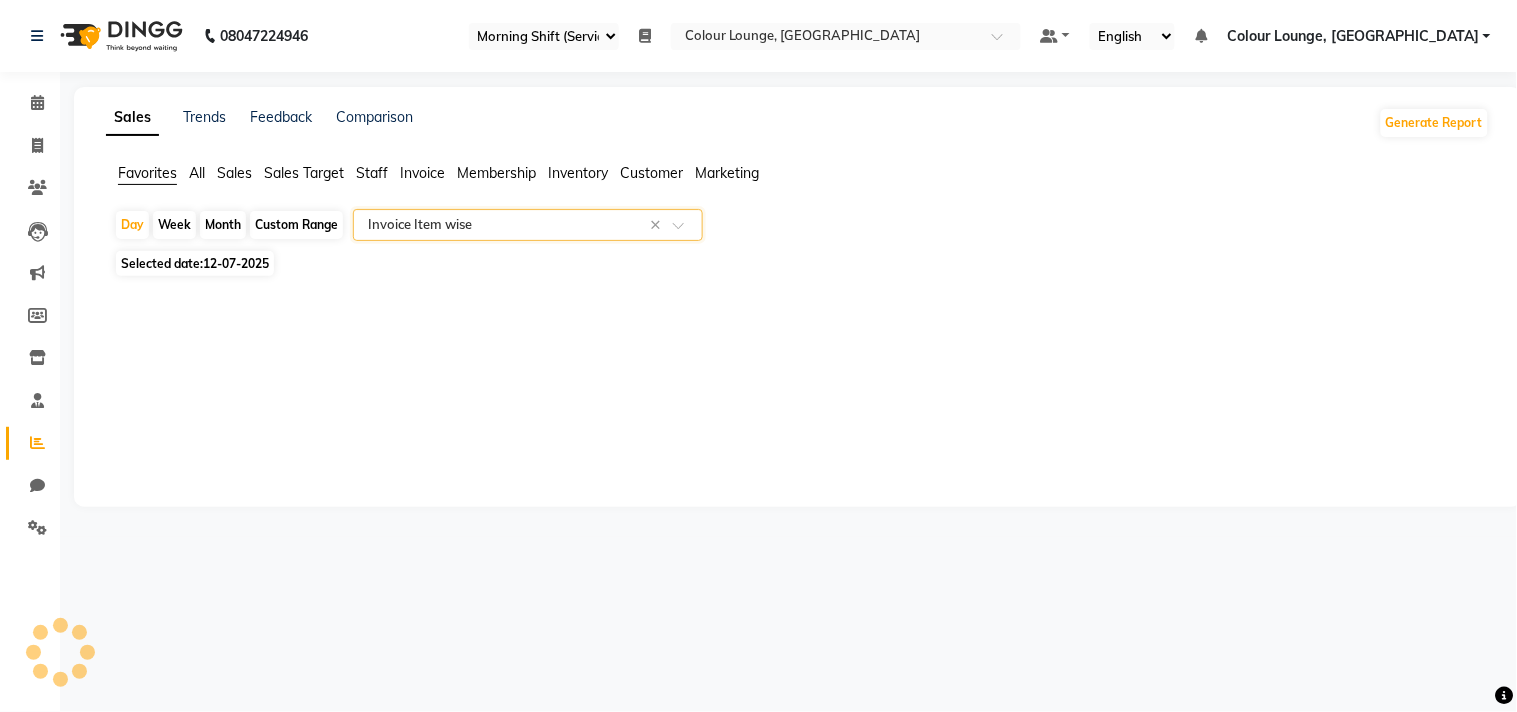 select on "full_report" 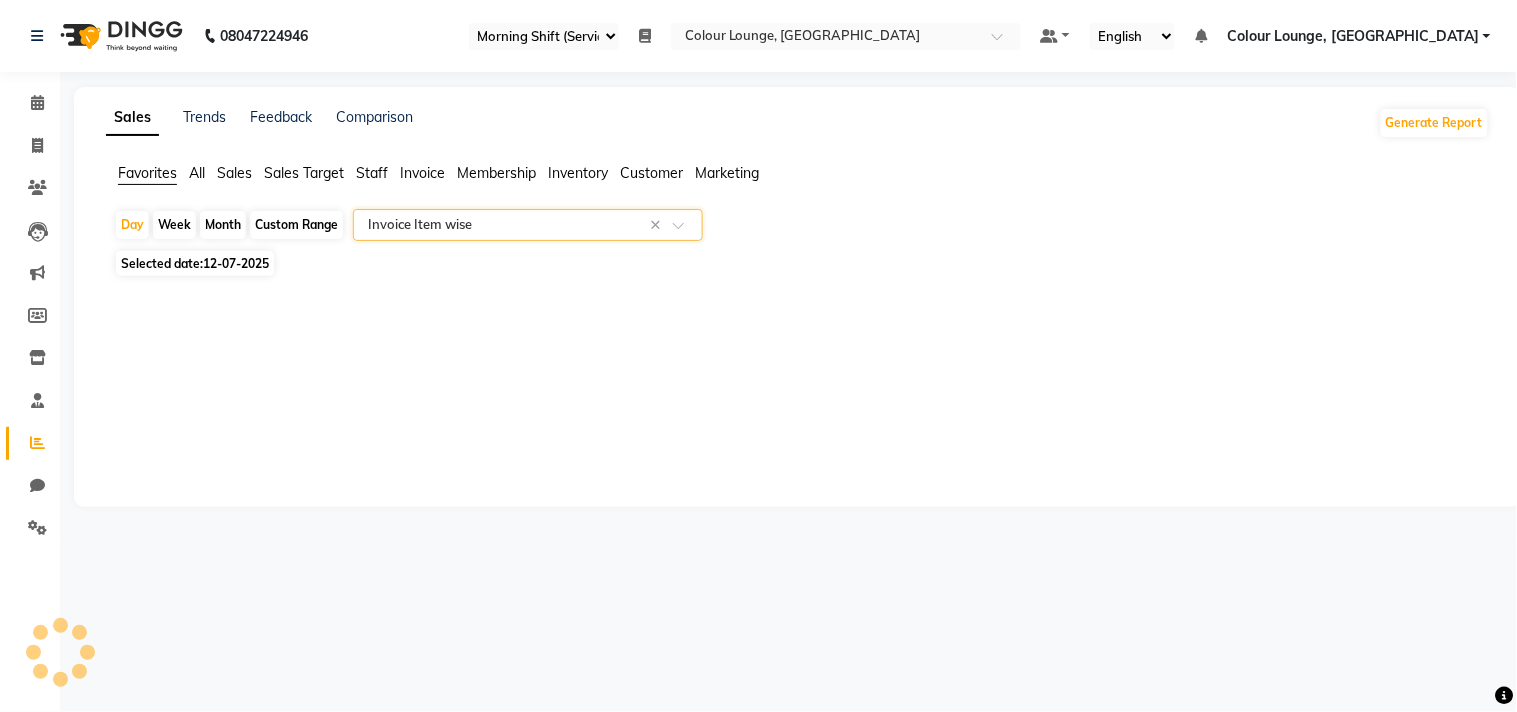 select on "csv" 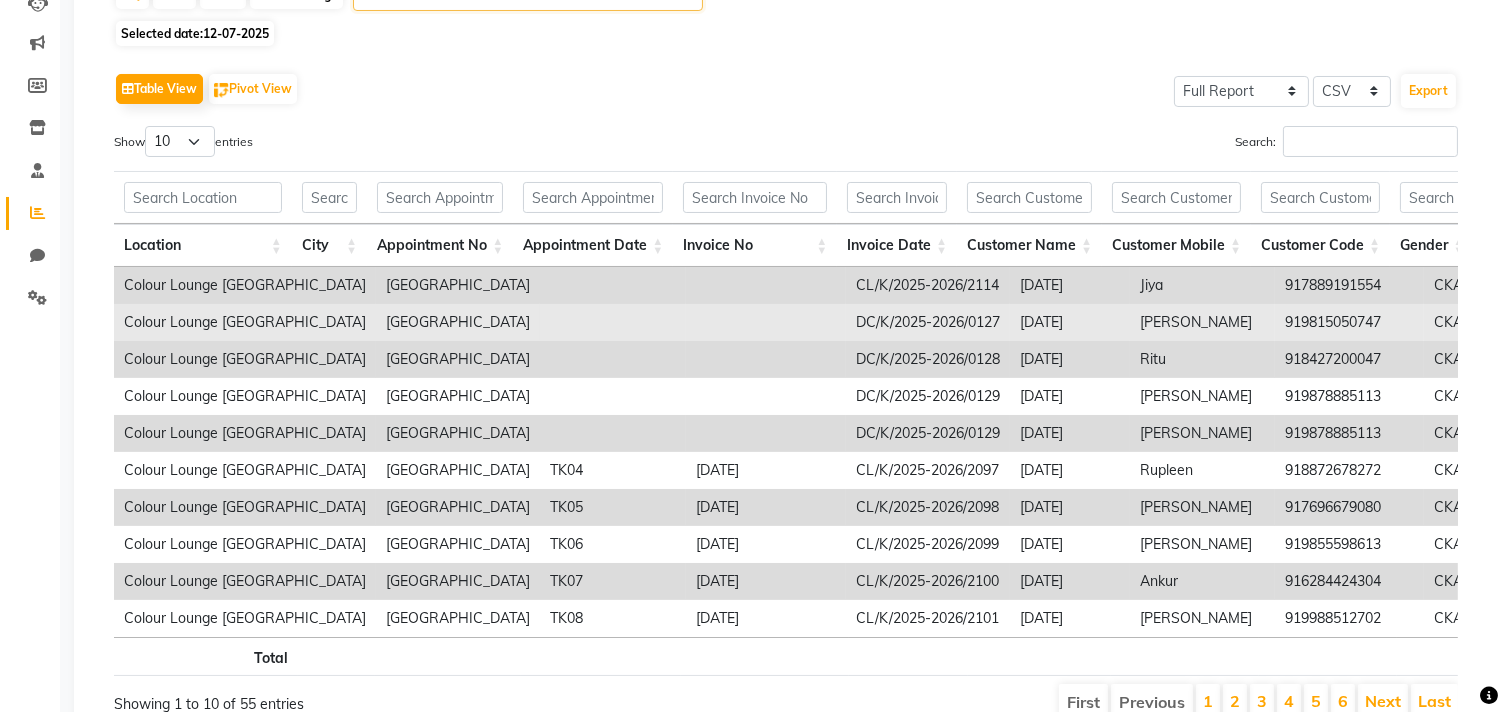 scroll, scrollTop: 232, scrollLeft: 0, axis: vertical 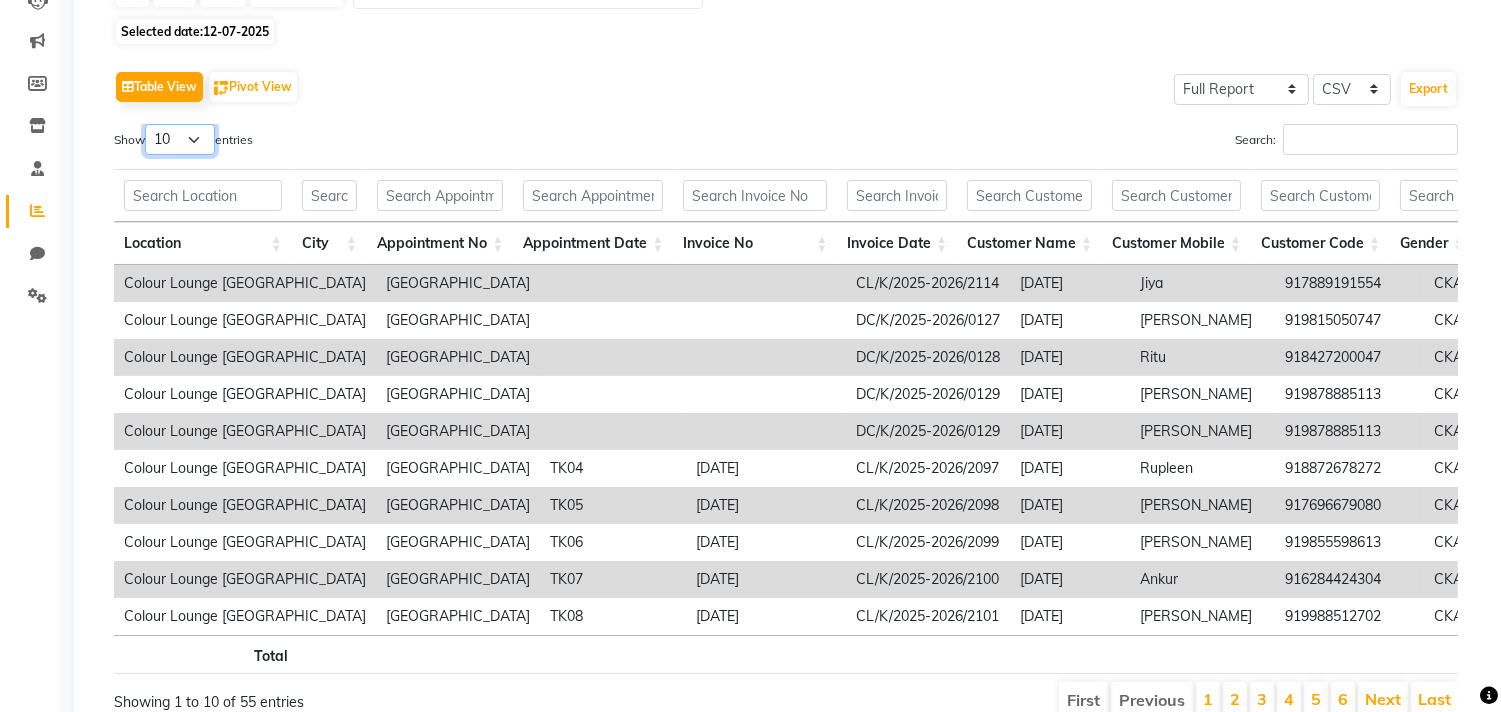 click on "10 25 50 100" at bounding box center (180, 139) 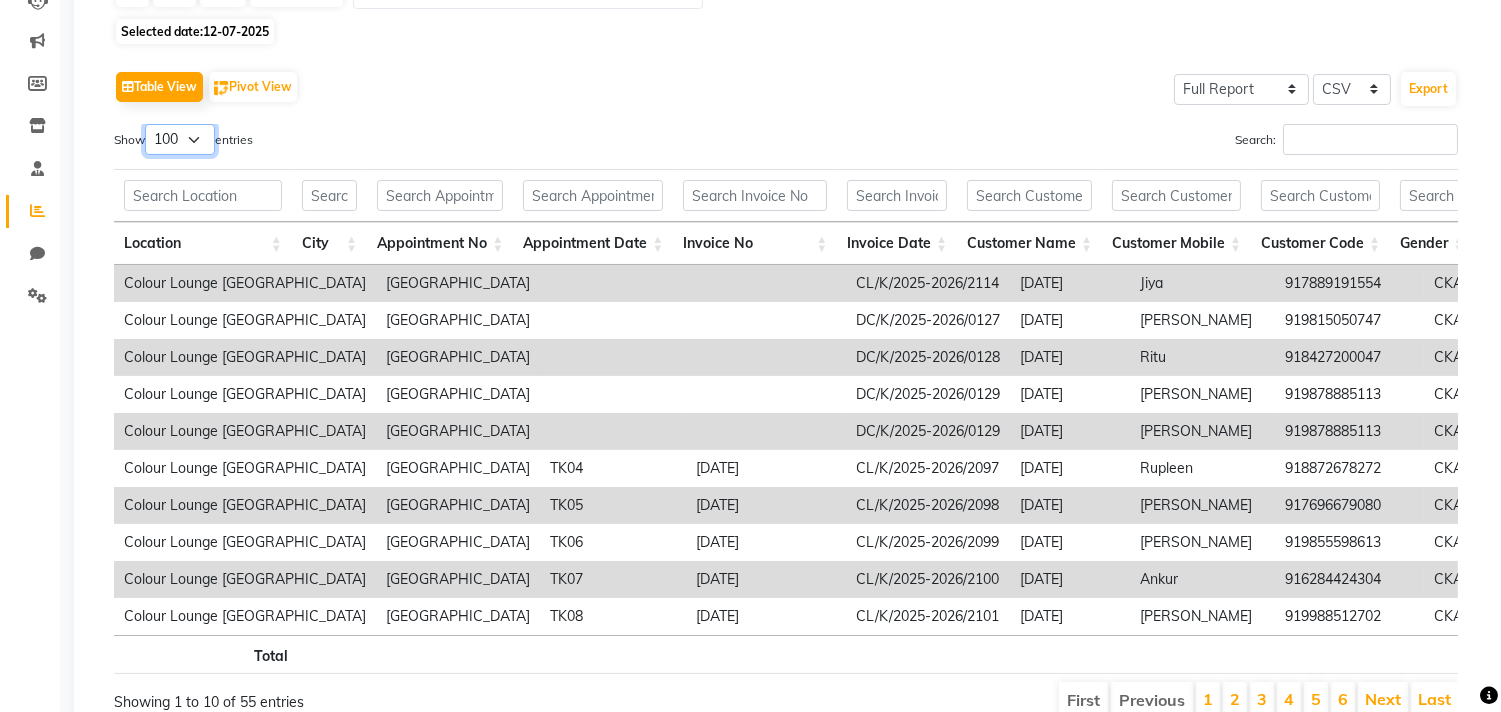 click on "10 25 50 100" at bounding box center [180, 139] 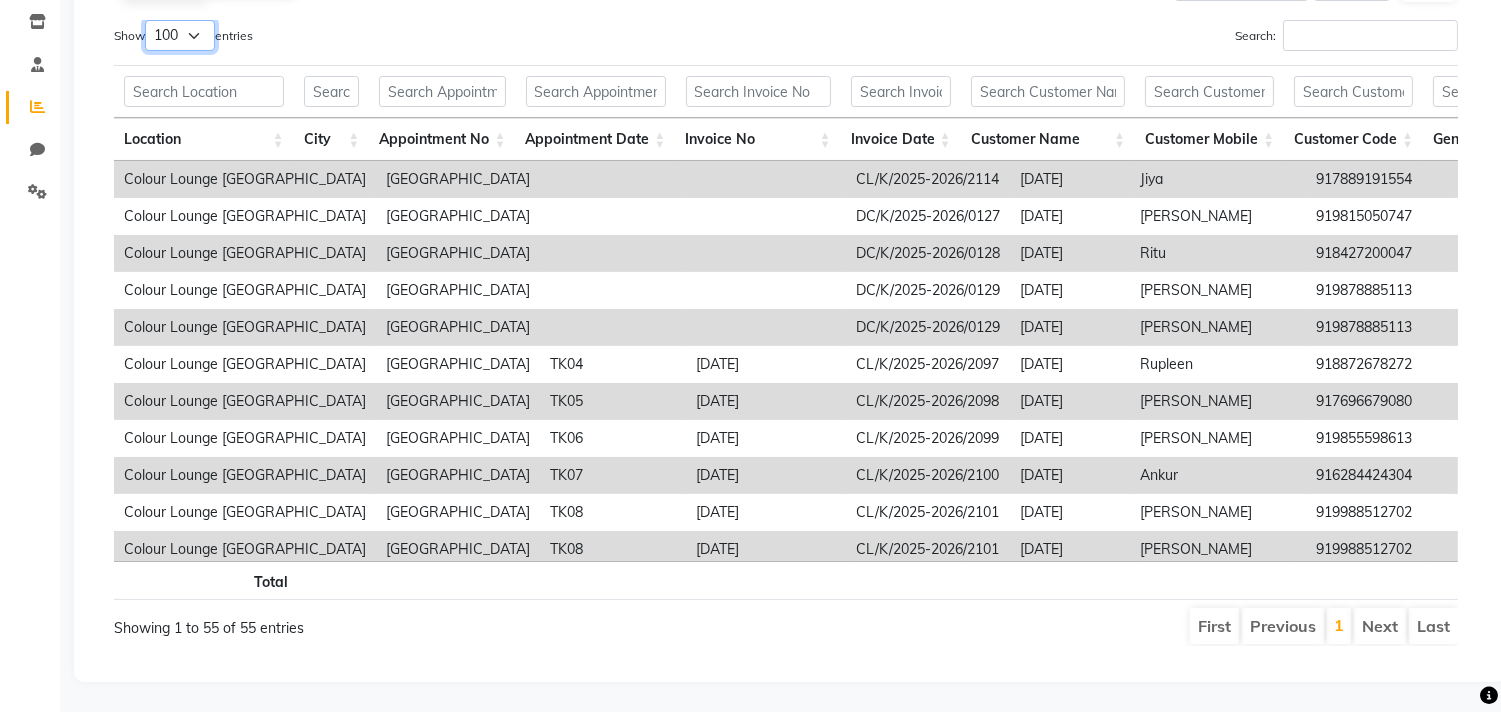scroll, scrollTop: 352, scrollLeft: 0, axis: vertical 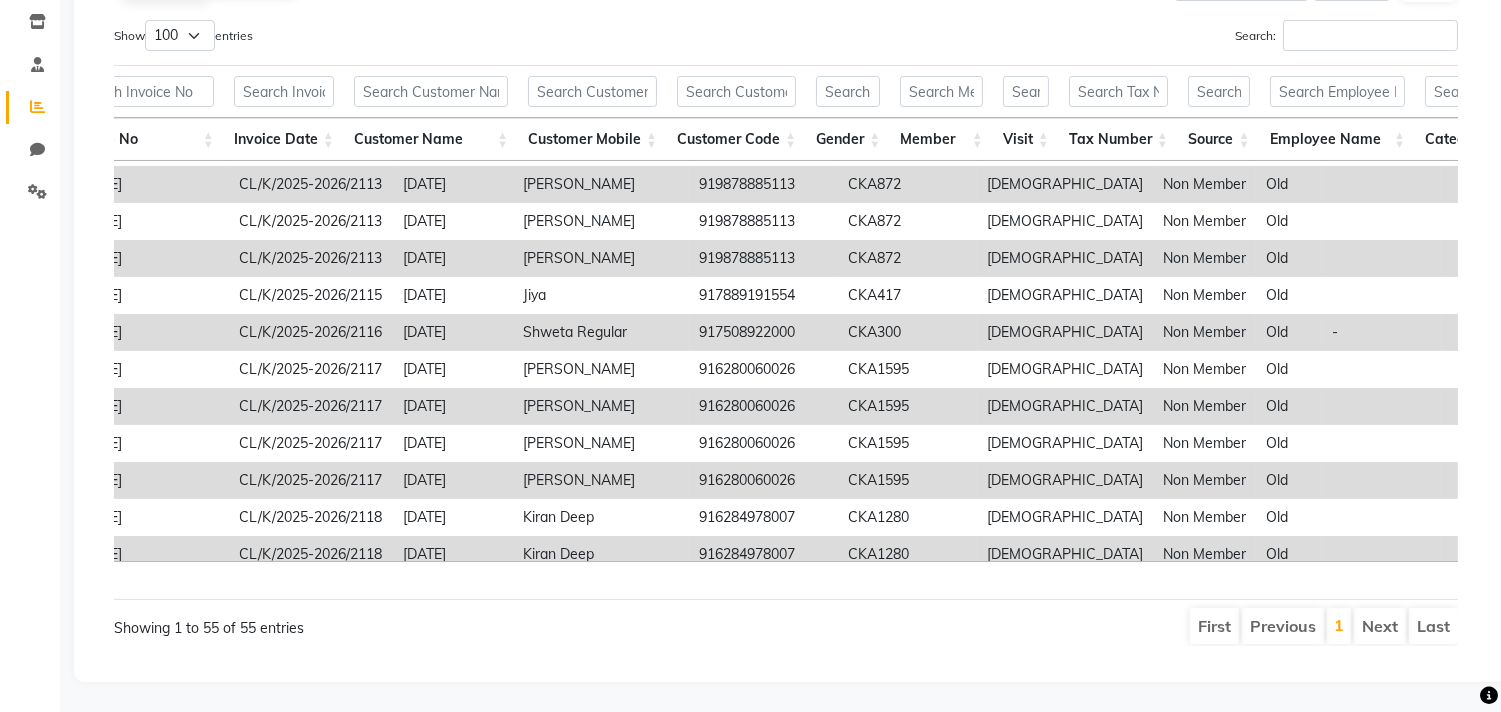 drag, startPoint x: 570, startPoint y: 392, endPoint x: 545, endPoint y: 394, distance: 25.079872 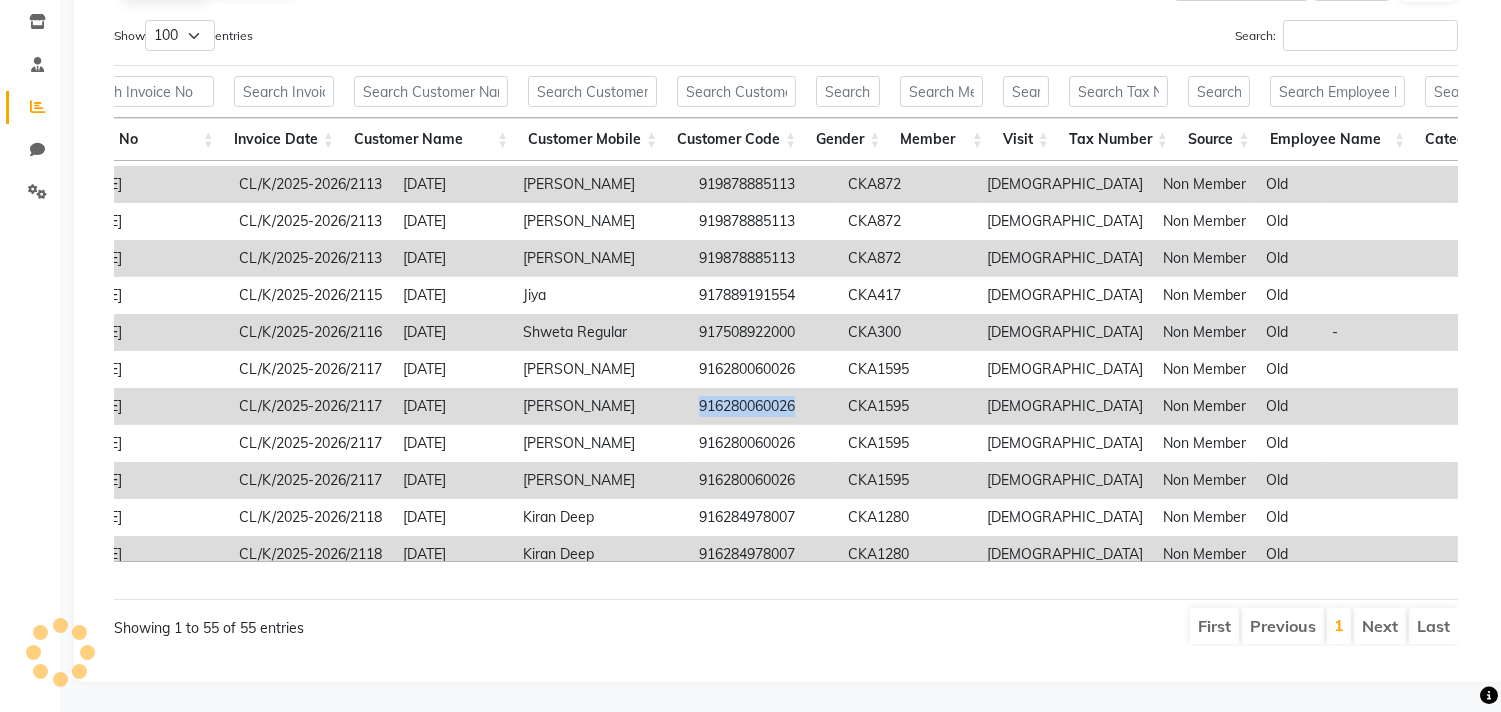 click on "916280060026" at bounding box center [763, 406] 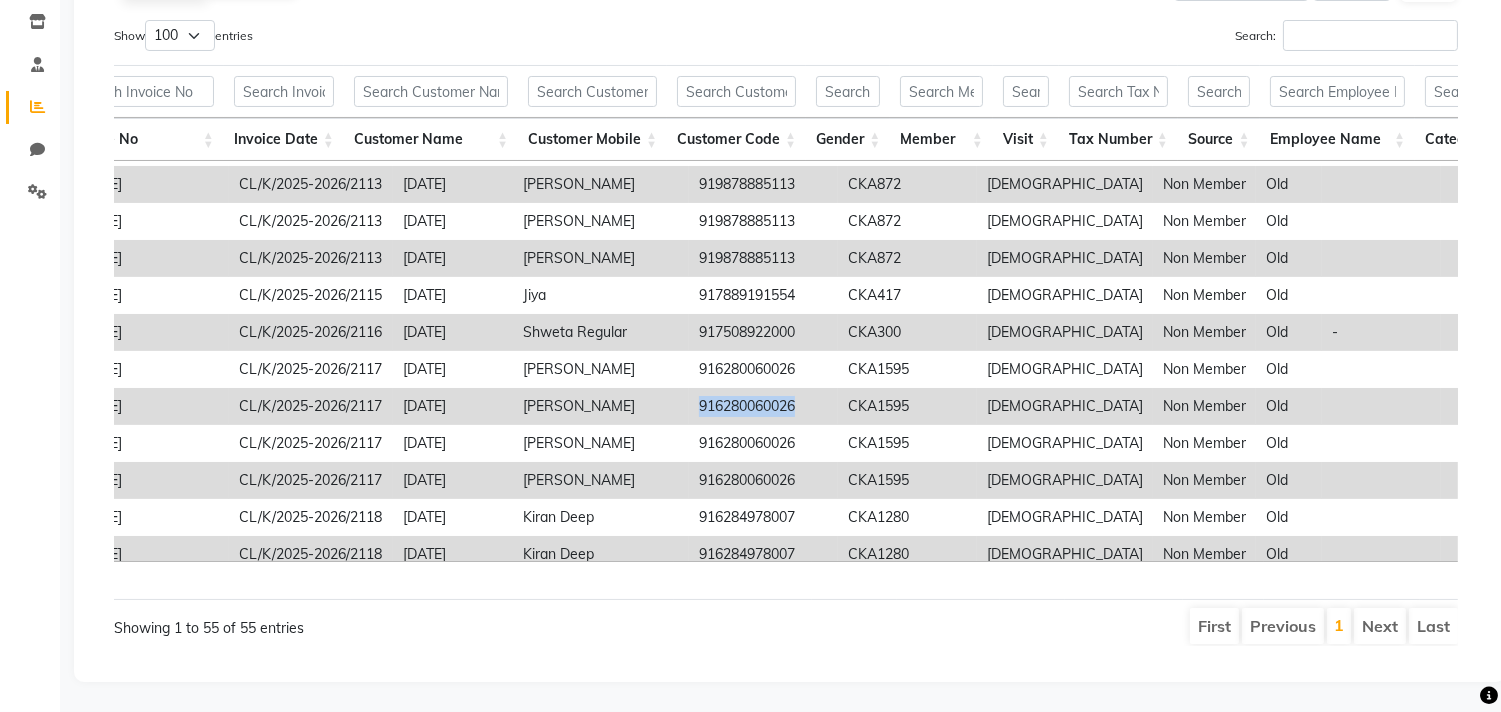 copy on "916280060026" 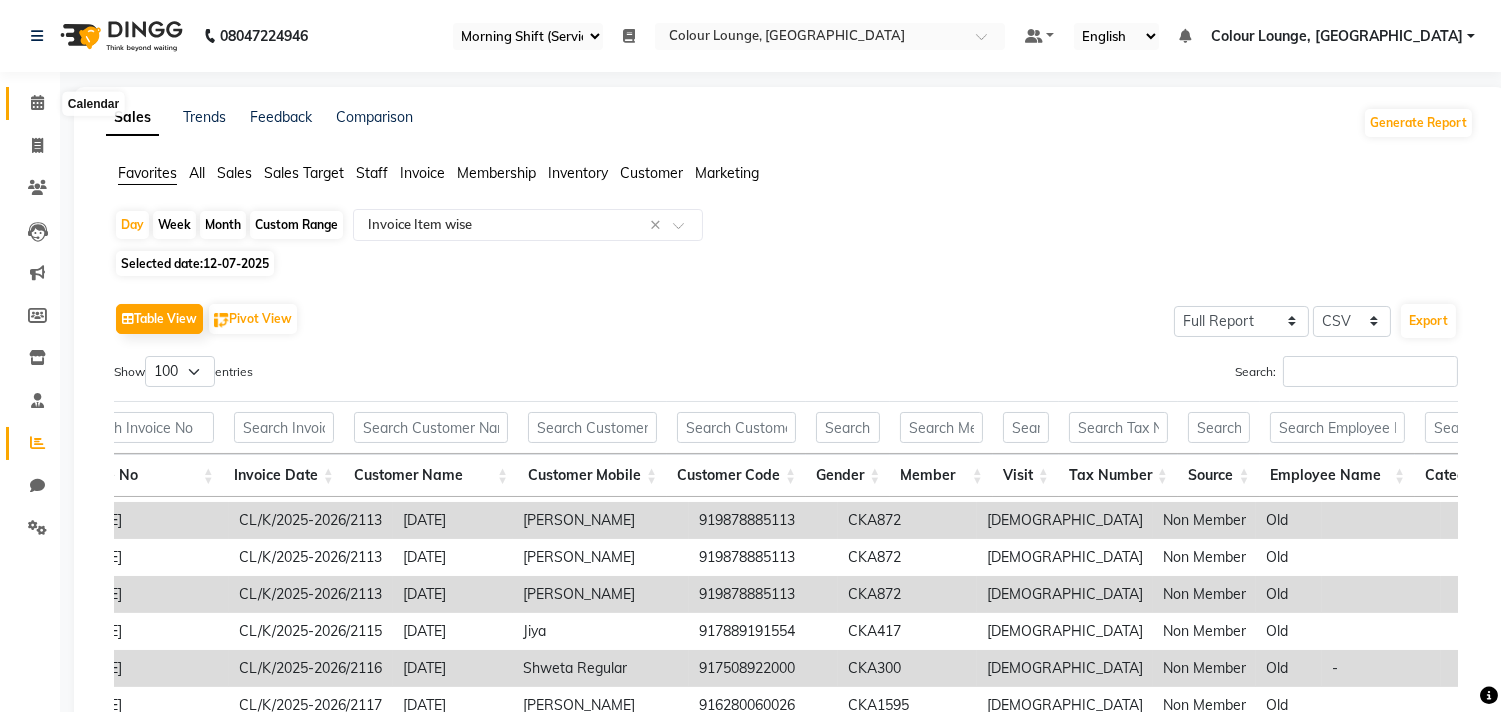click 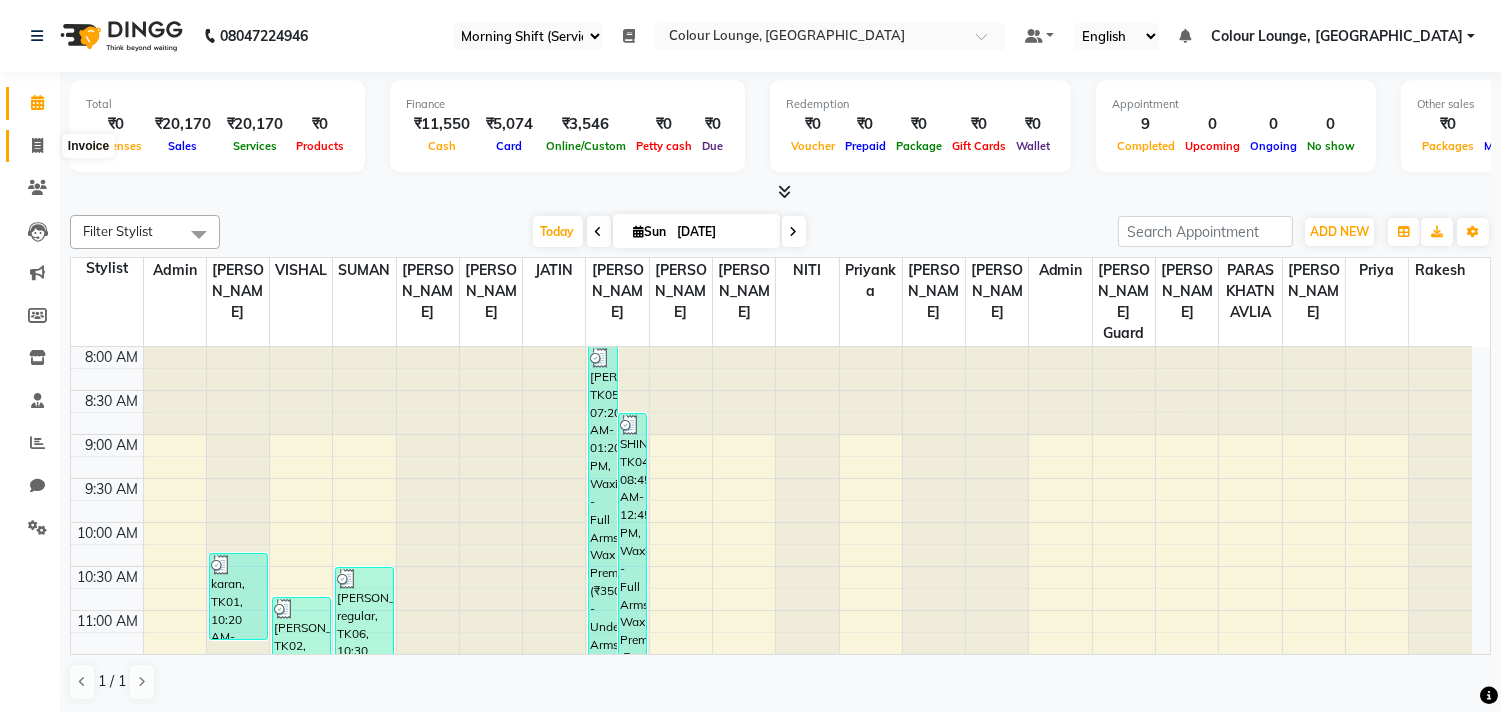 click 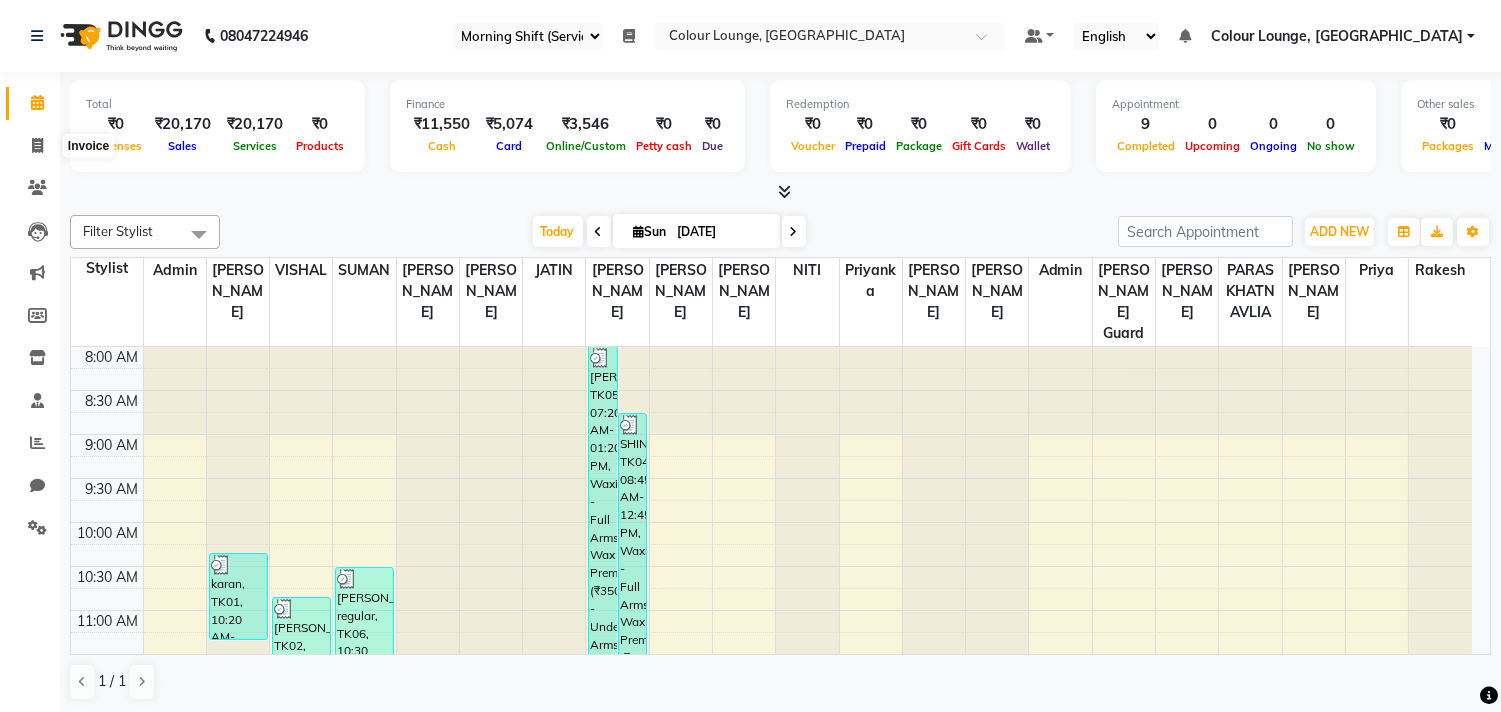select on "service" 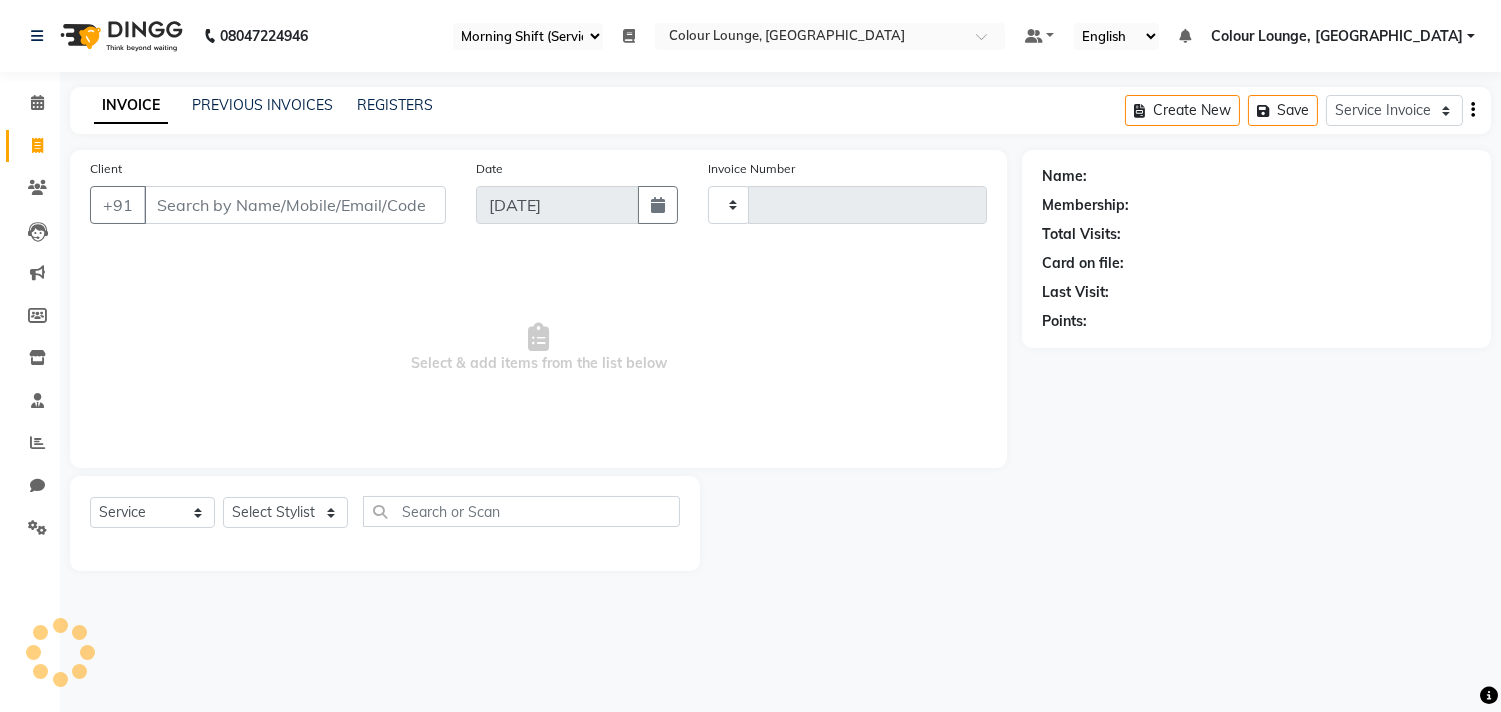 type on "2129" 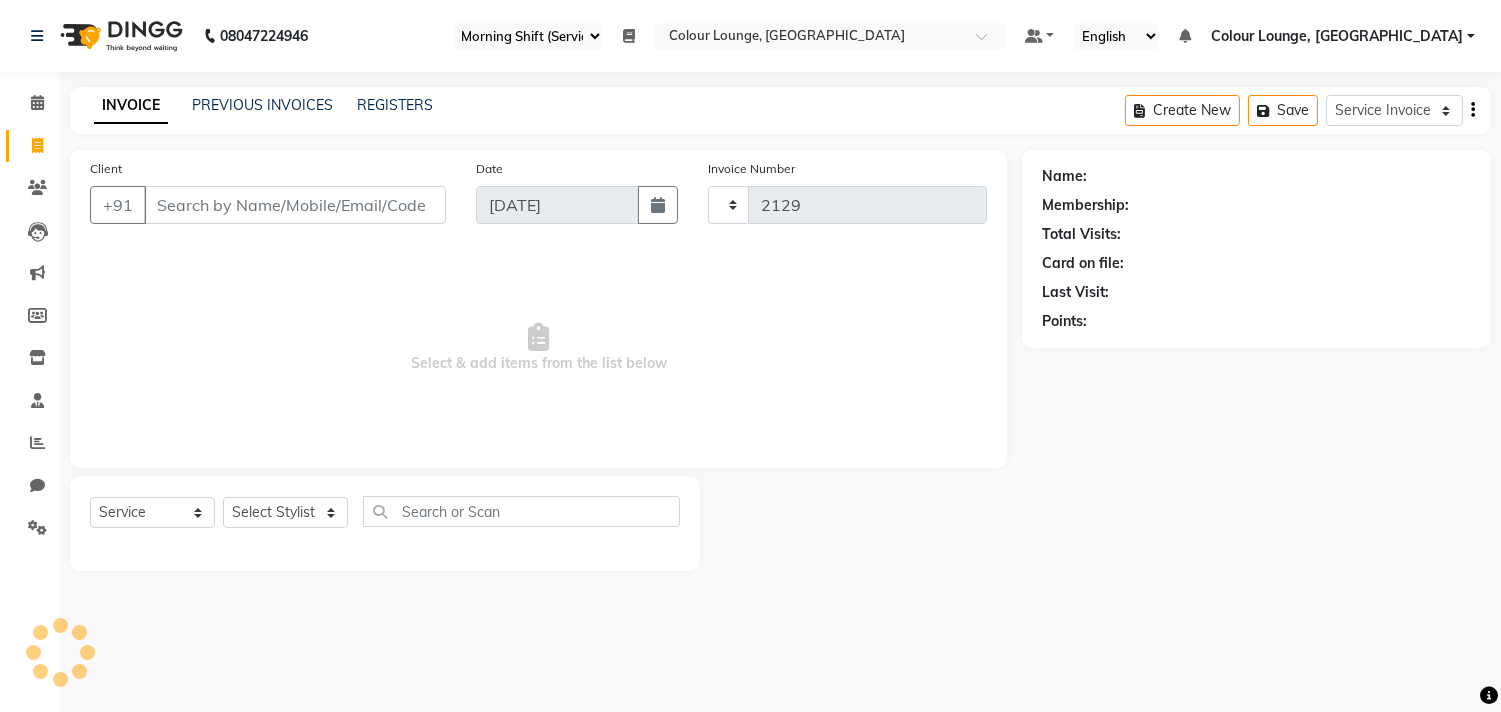 select on "8015" 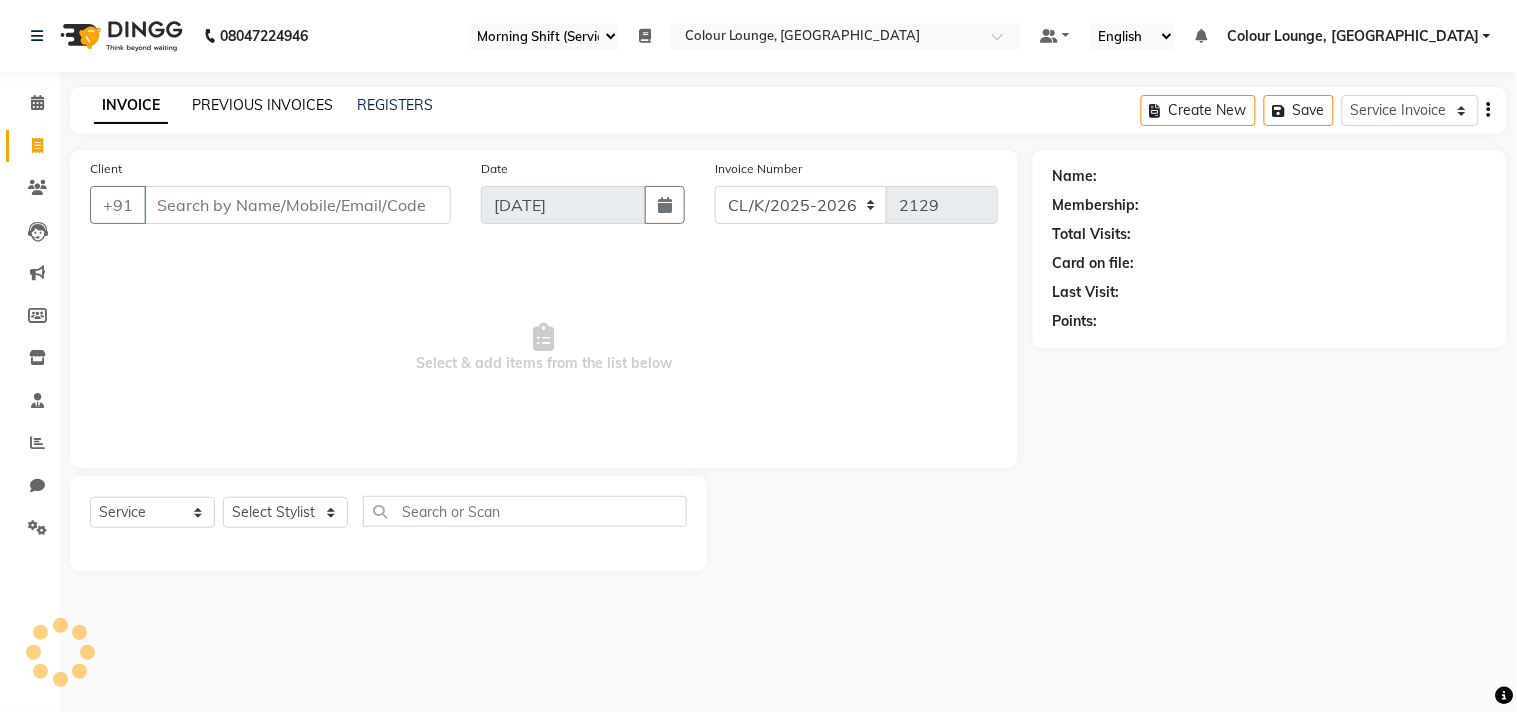 click on "PREVIOUS INVOICES" 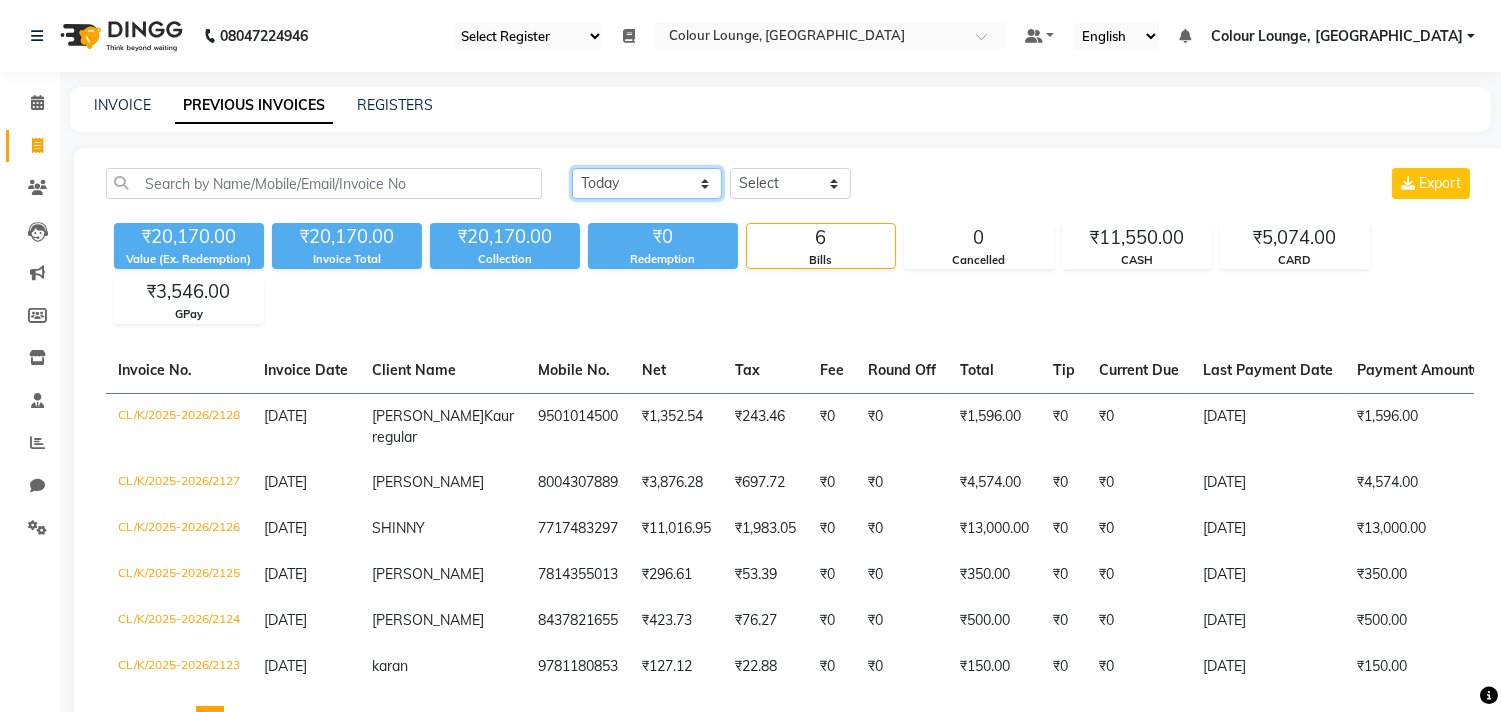 click on "Today Yesterday Custom Range" 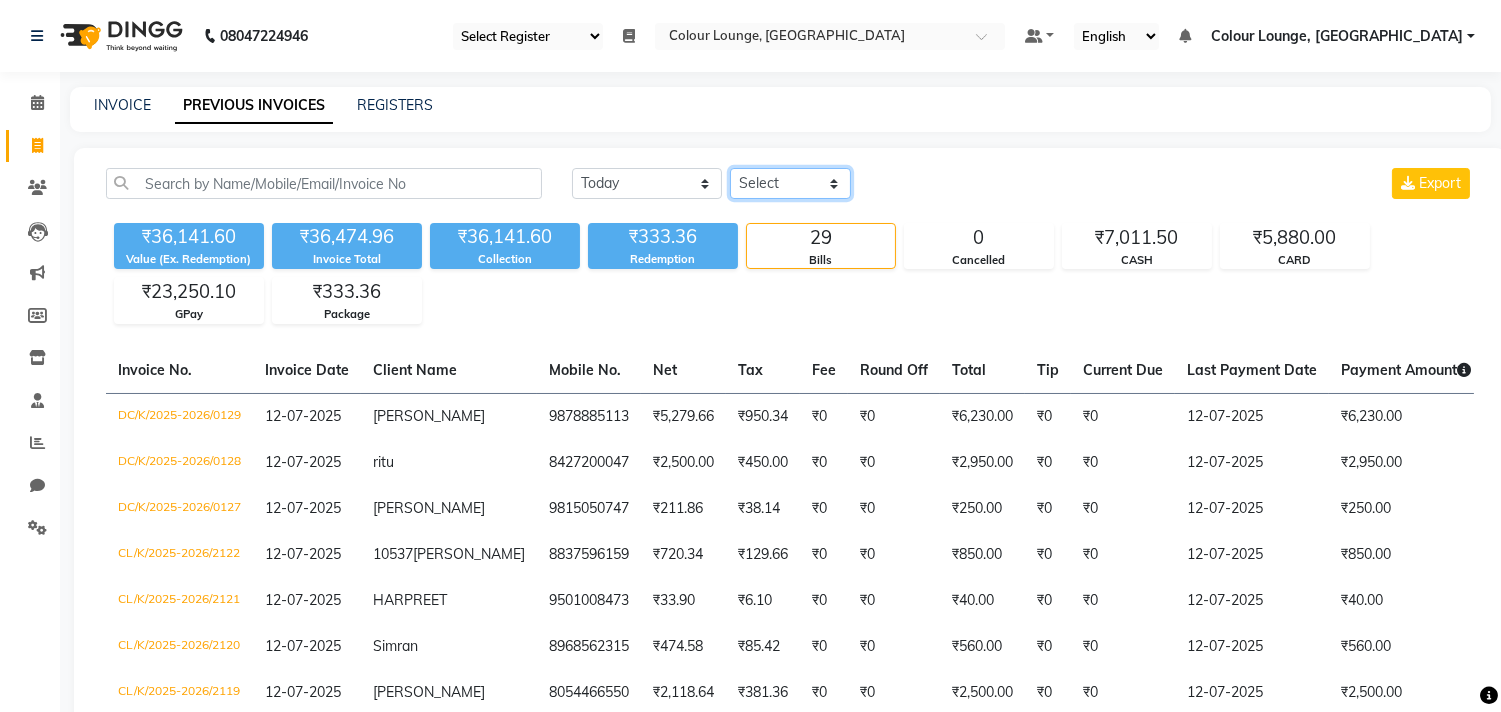 drag, startPoint x: 768, startPoint y: 171, endPoint x: 768, endPoint y: 194, distance: 23 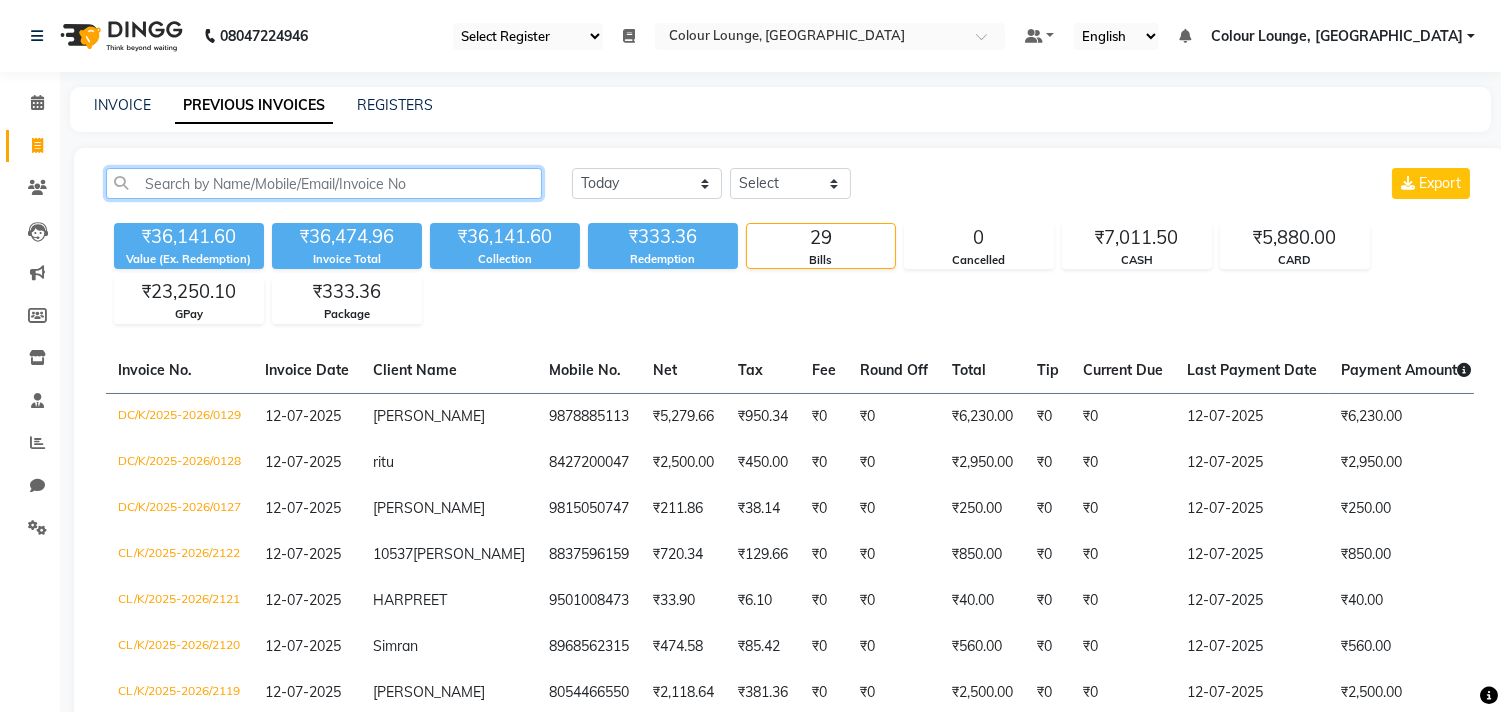 click 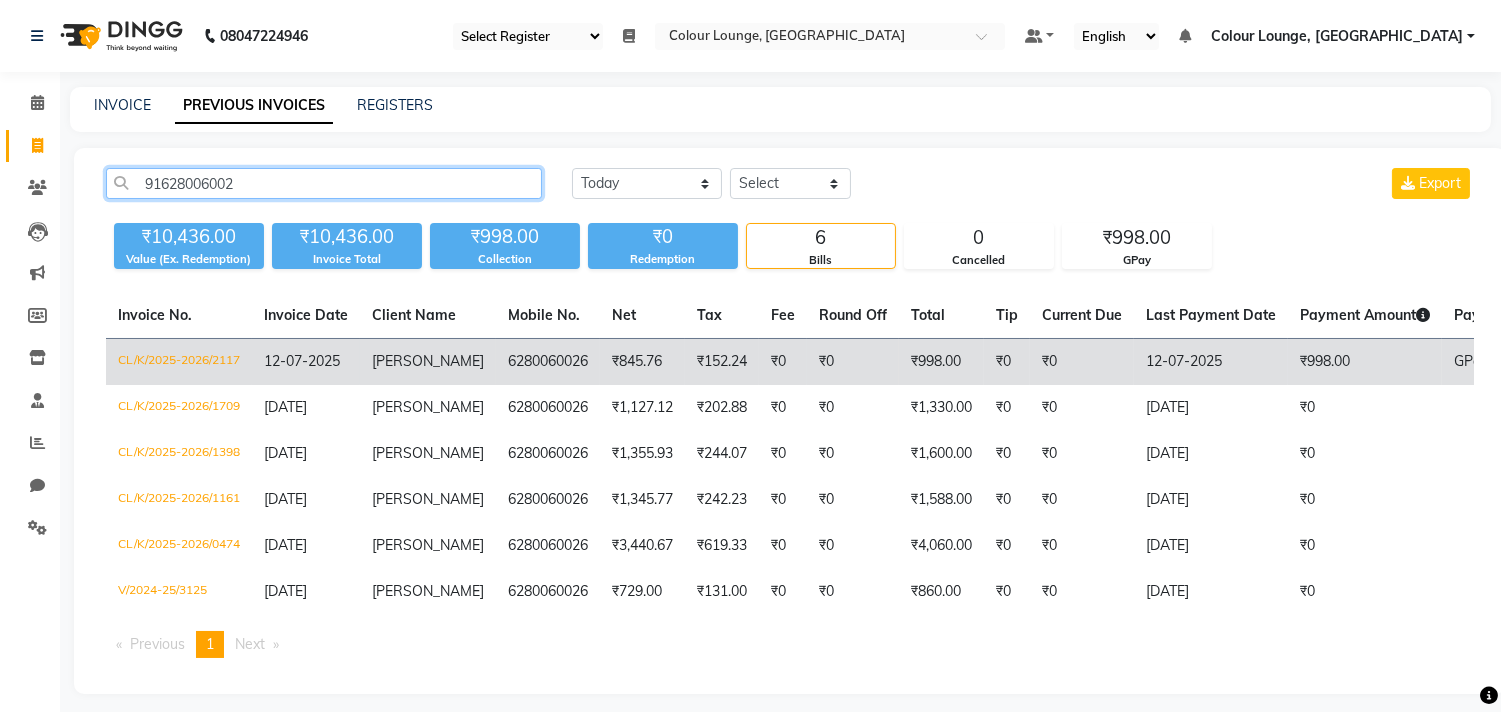 type on "91628006002" 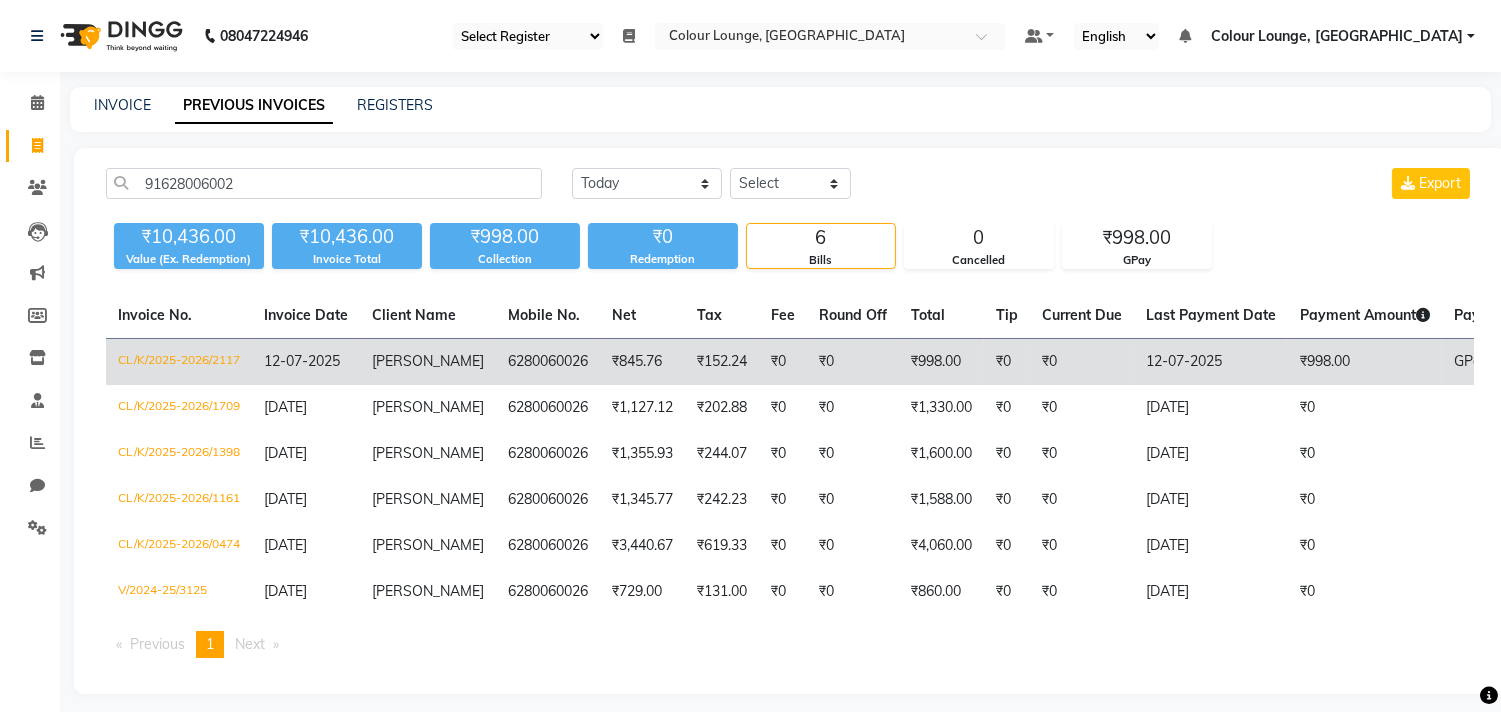 click on "6280060026" 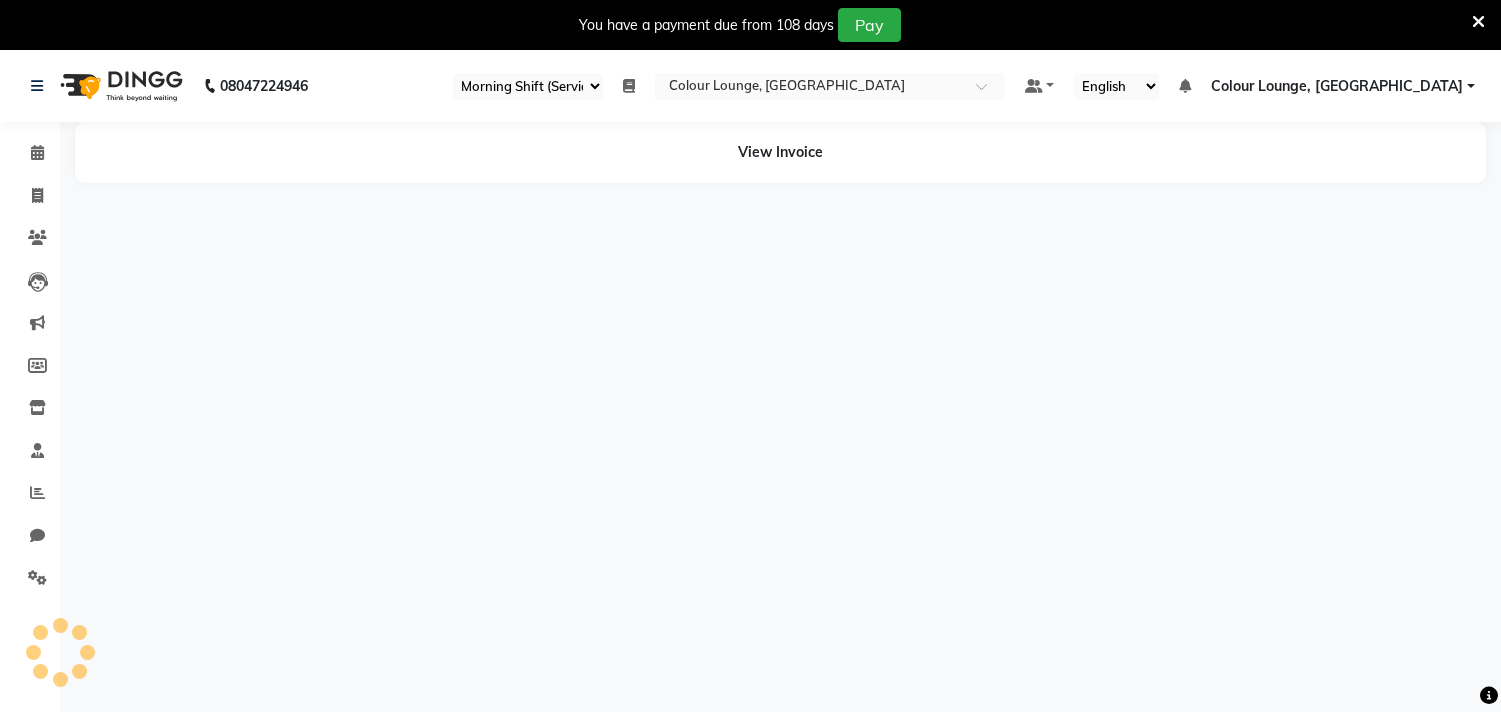 select on "75" 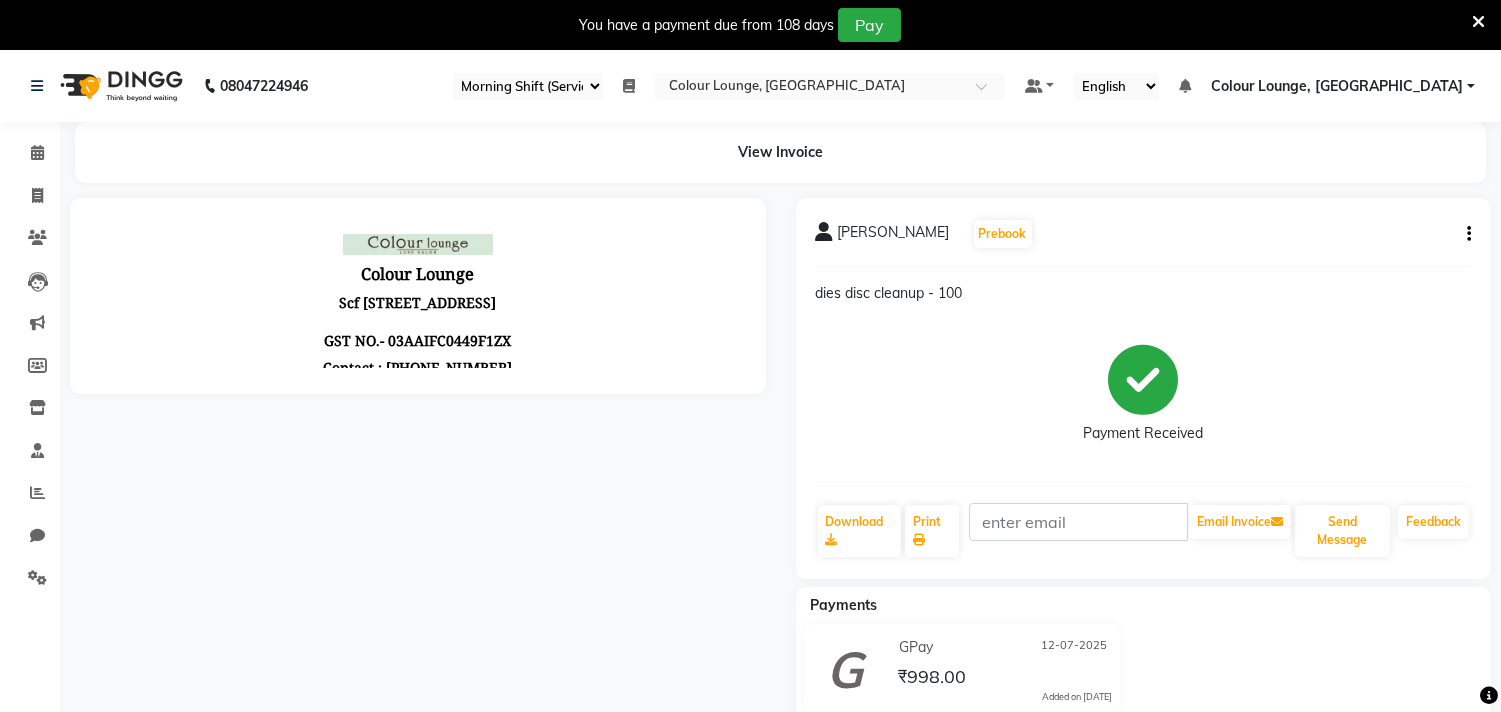 scroll, scrollTop: 0, scrollLeft: 0, axis: both 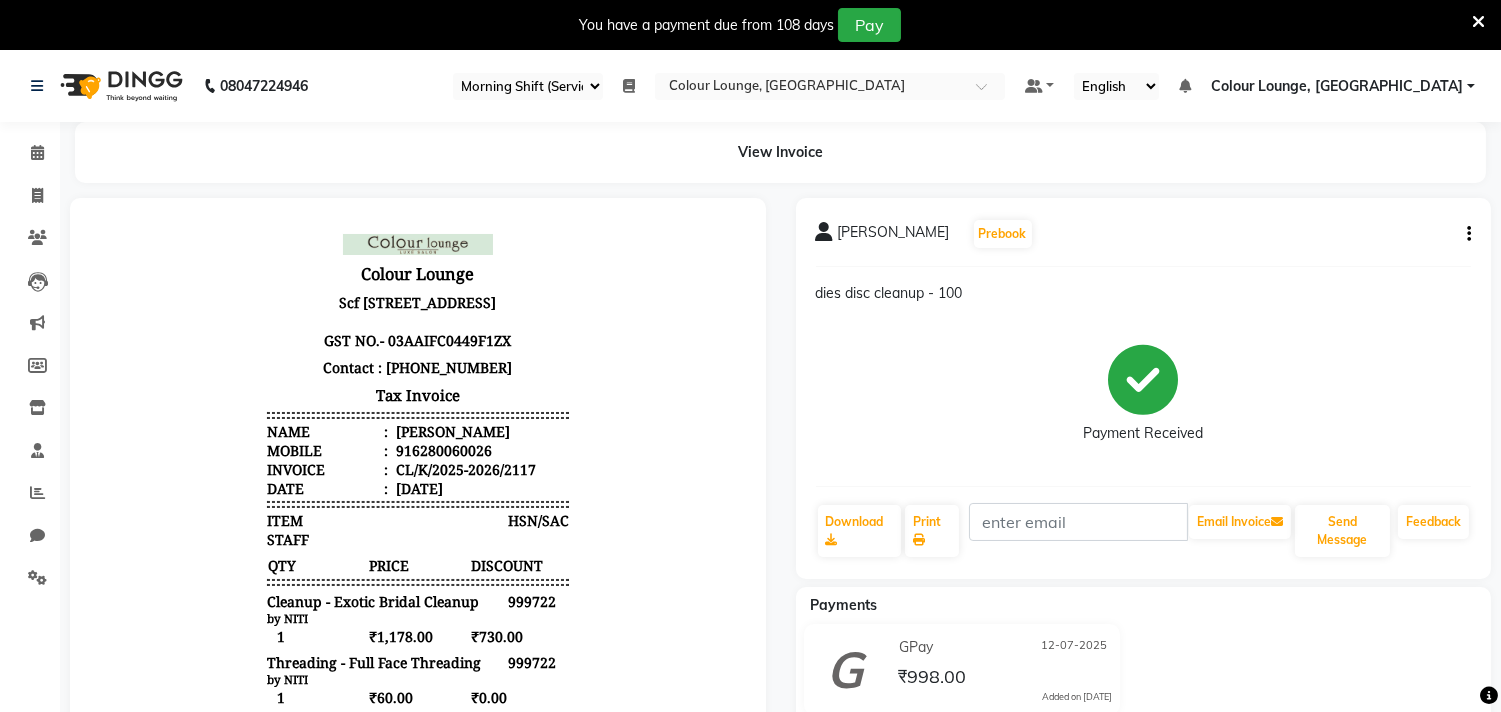 drag, startPoint x: 1477, startPoint y: 21, endPoint x: 1516, endPoint y: 70, distance: 62.625874 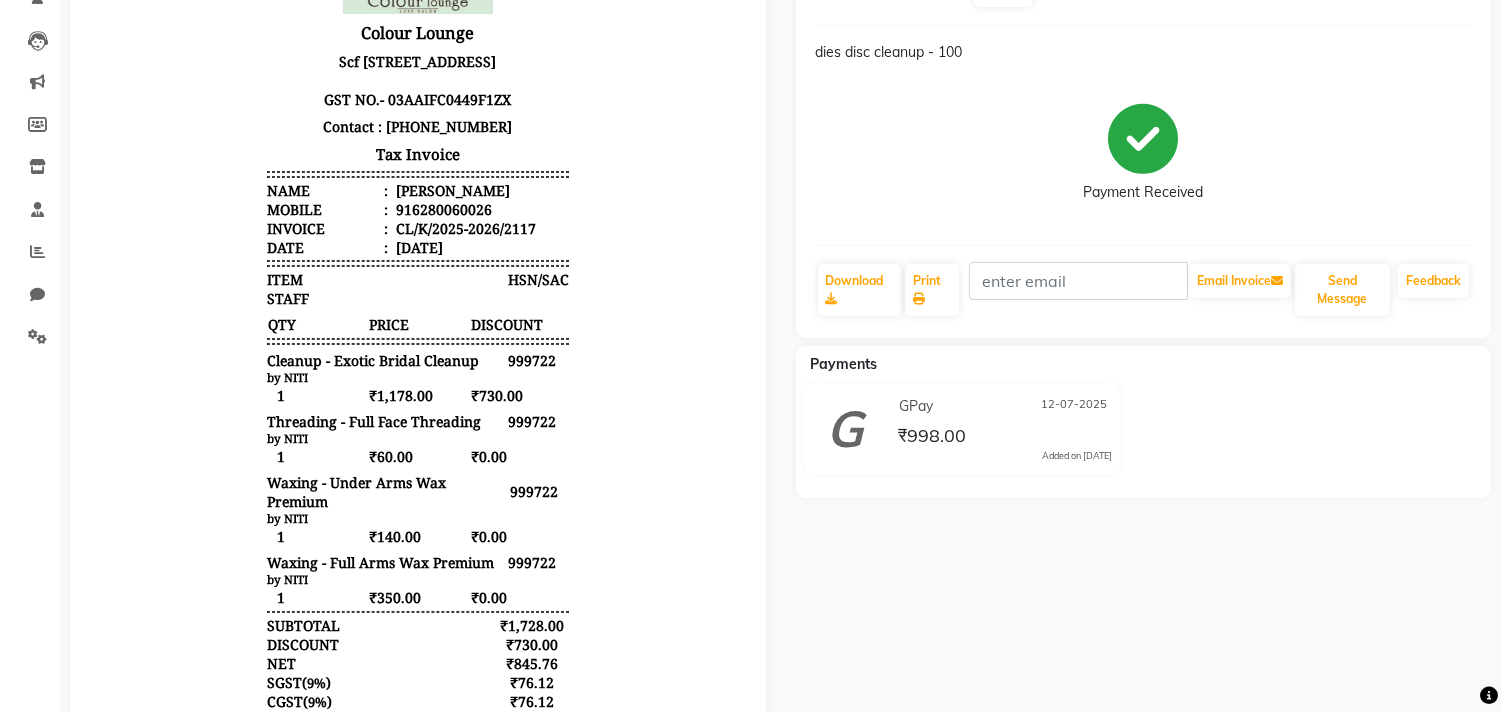 scroll, scrollTop: 211, scrollLeft: 0, axis: vertical 